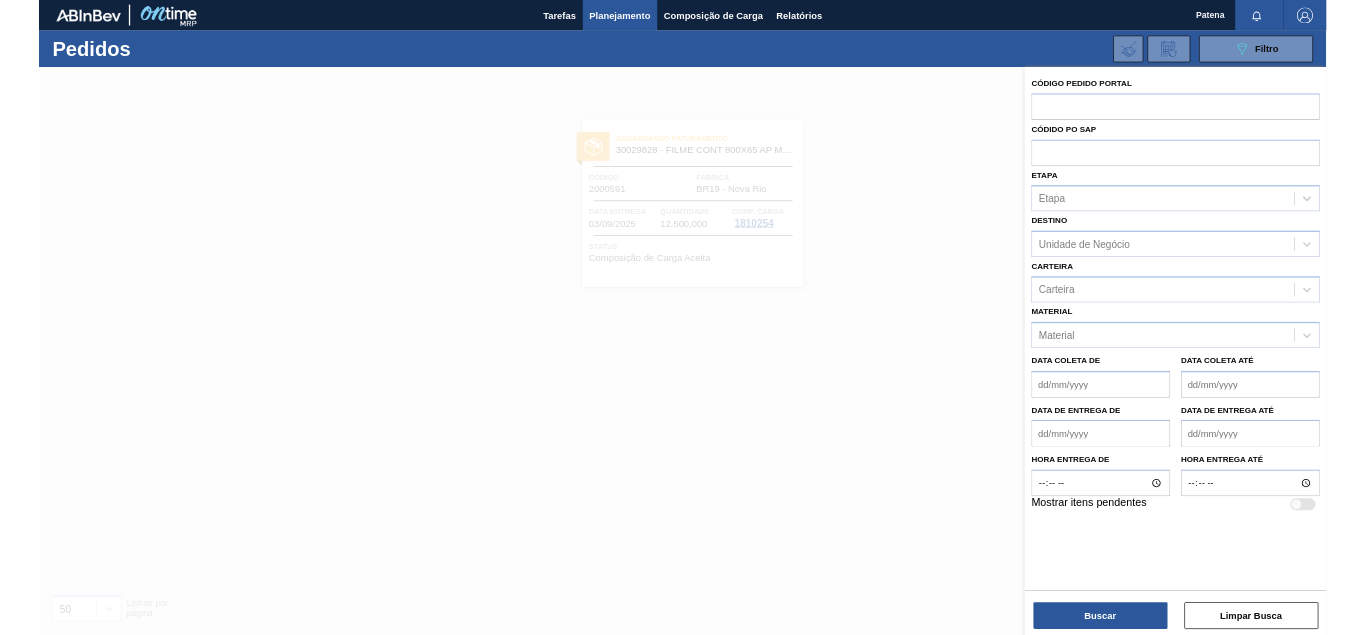 scroll, scrollTop: 0, scrollLeft: 0, axis: both 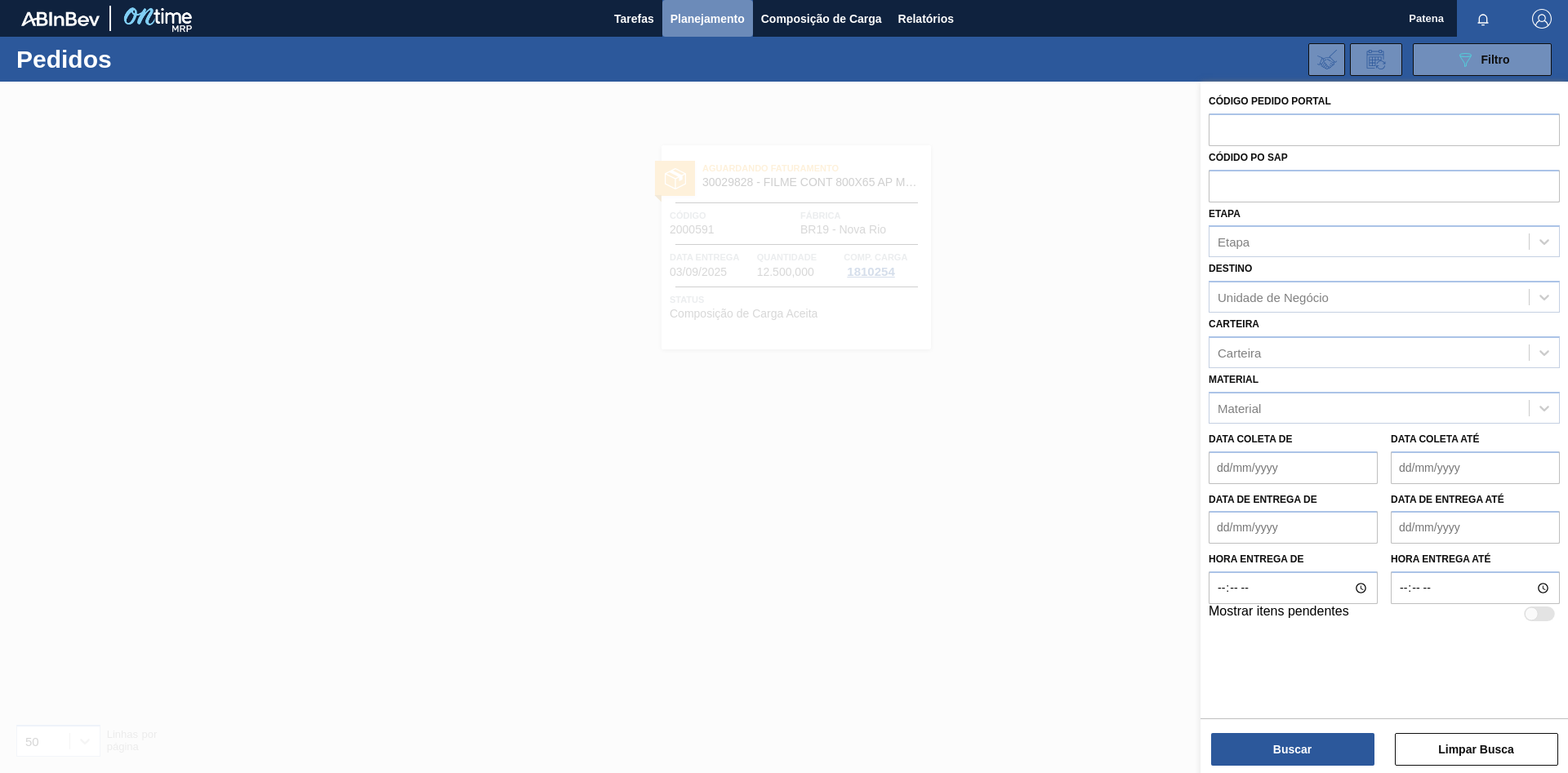 click on "Planejamento" at bounding box center (707, 19) 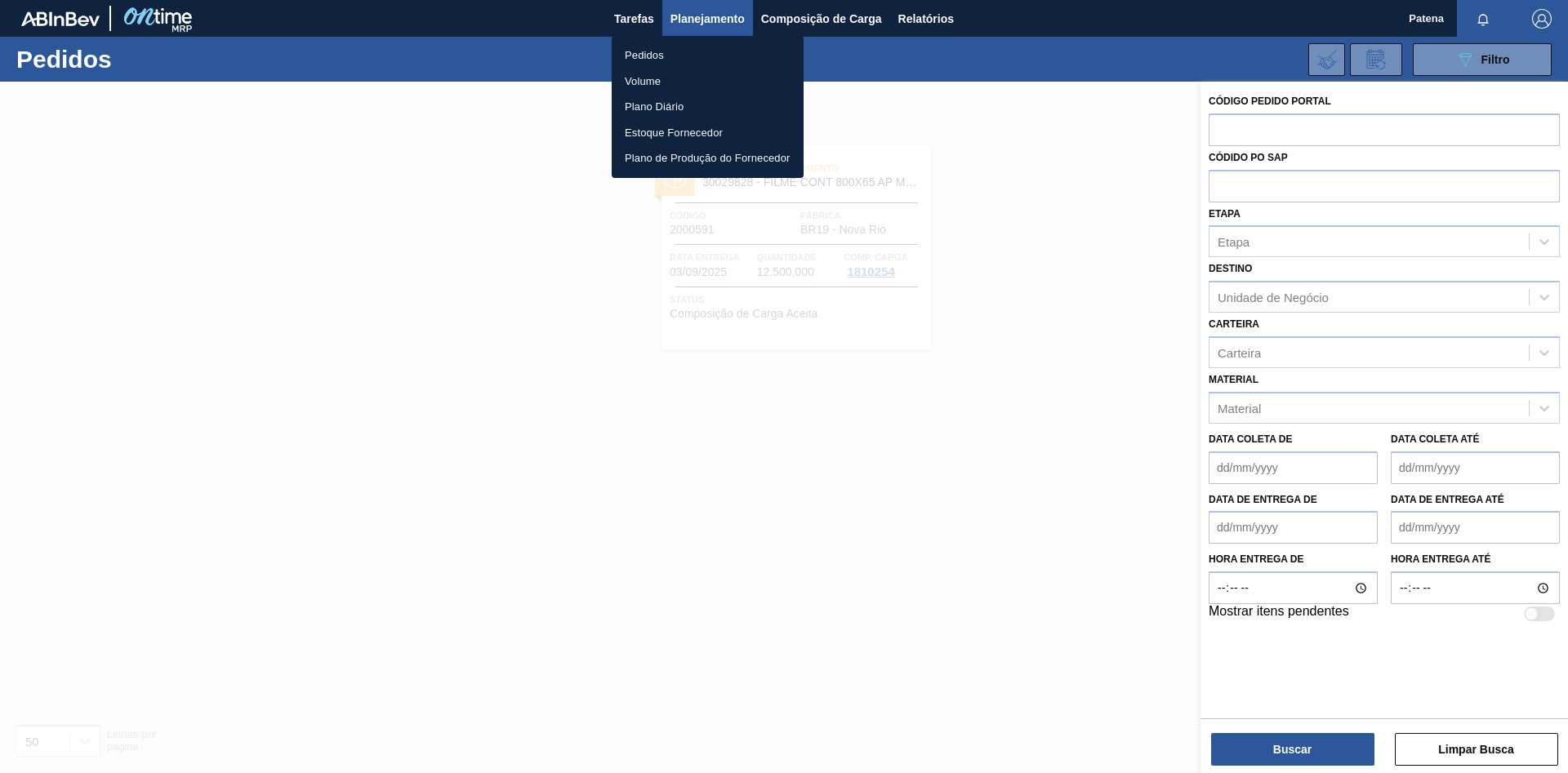 click on "Pedidos" at bounding box center (707, 56) 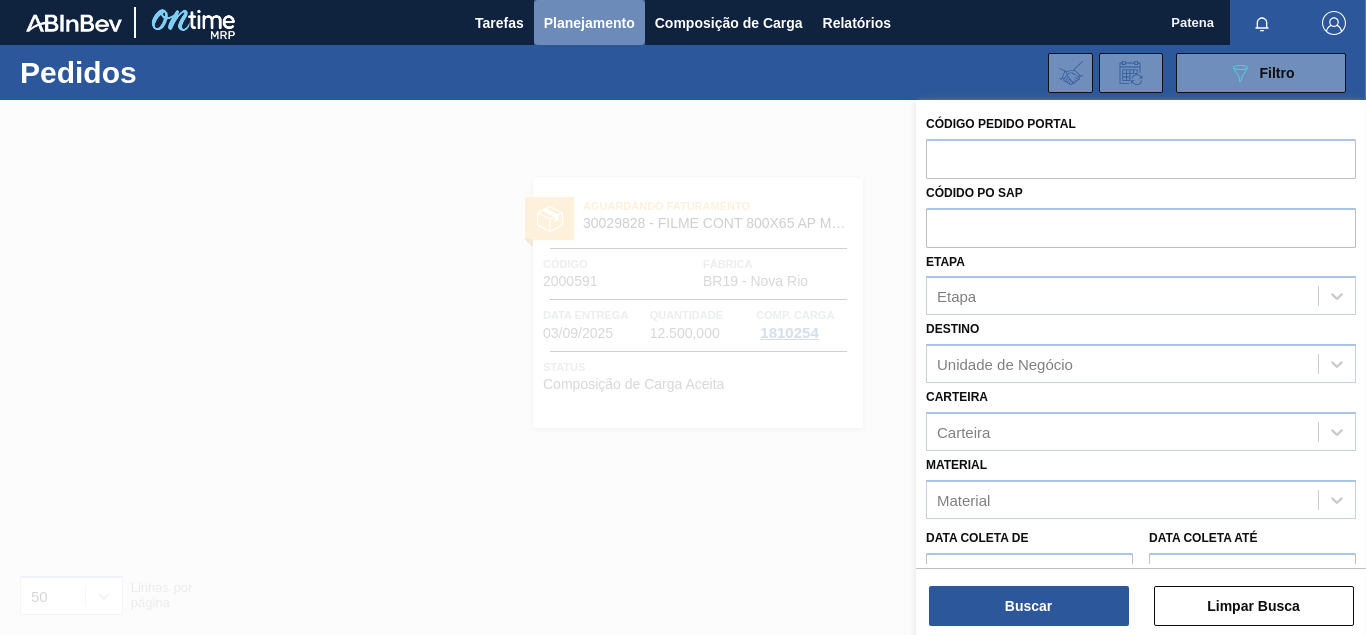 click on "Planejamento" at bounding box center [589, 22] 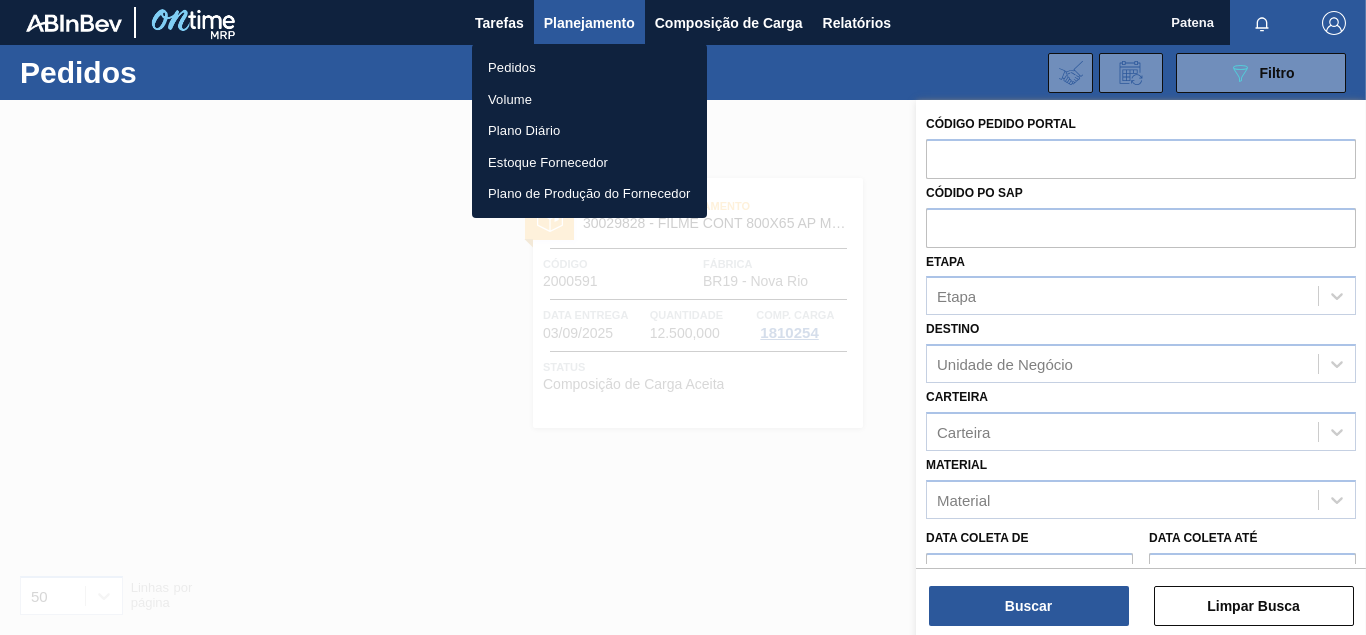 click on "Pedidos" at bounding box center [589, 68] 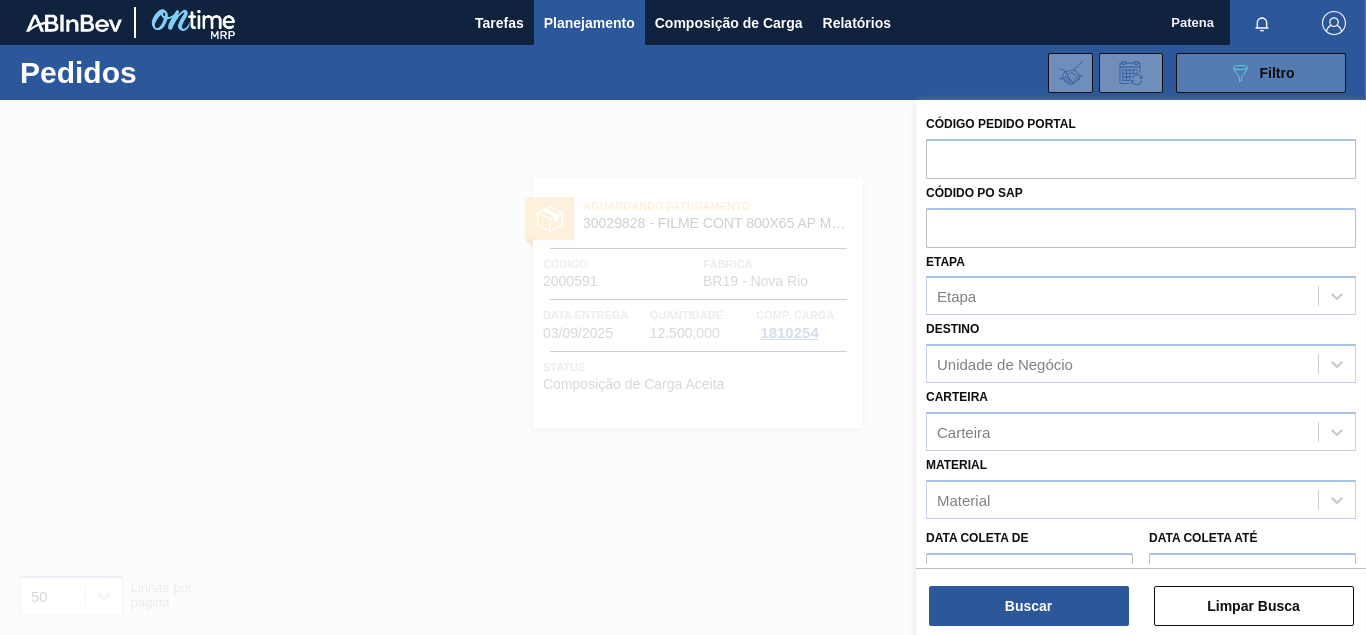 click on "089F7B8B-B2A5-4AFE-B5C0-19BA573D28AC Filtro" at bounding box center (1261, 73) 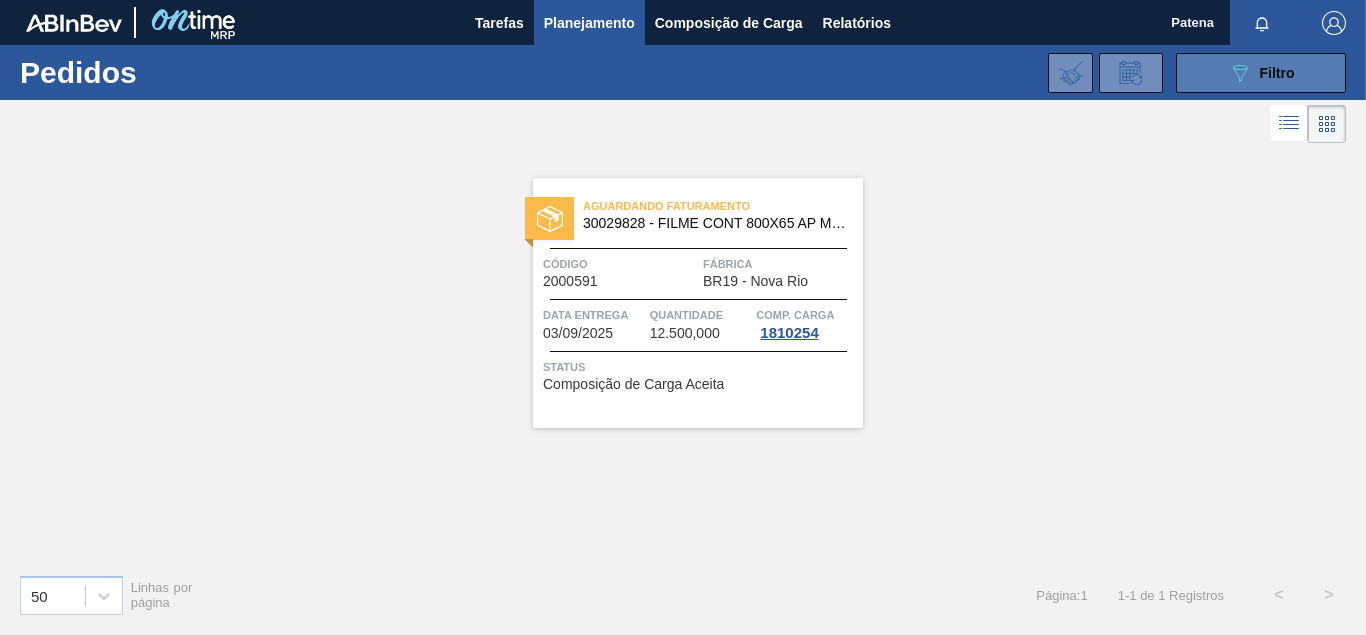 click on "089F7B8B-B2A5-4AFE-B5C0-19BA573D28AC Filtro" at bounding box center [1261, 73] 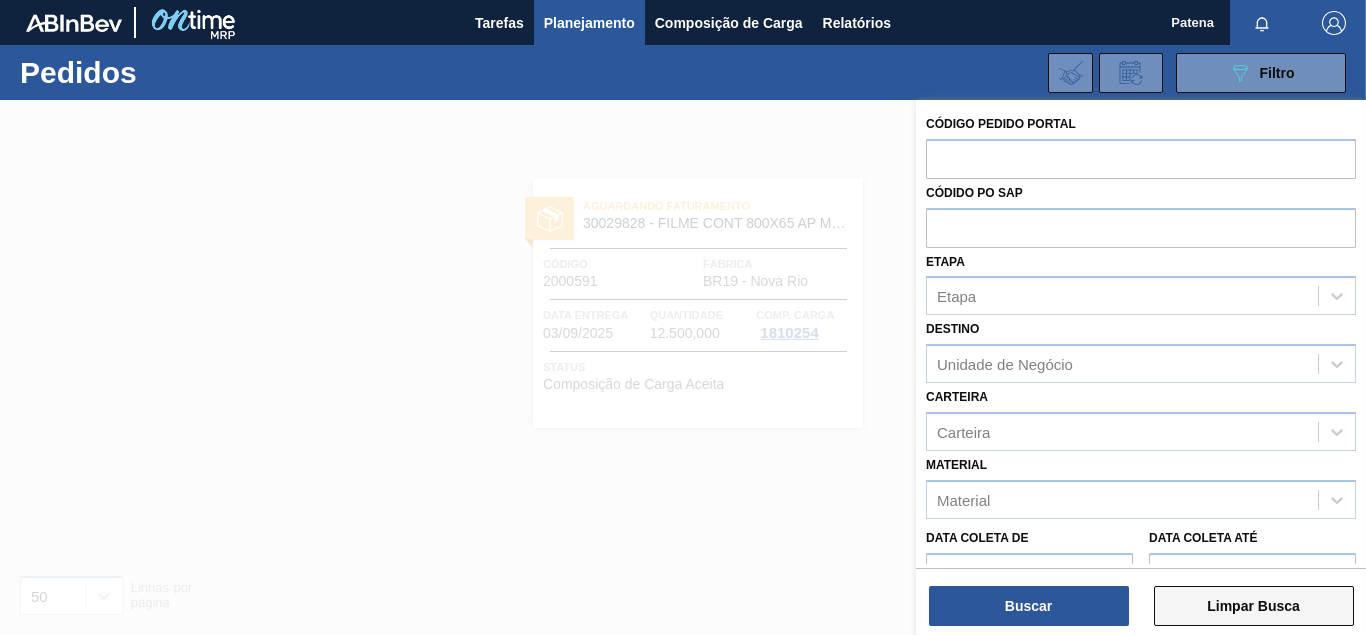 click on "Limpar Busca" at bounding box center (1254, 606) 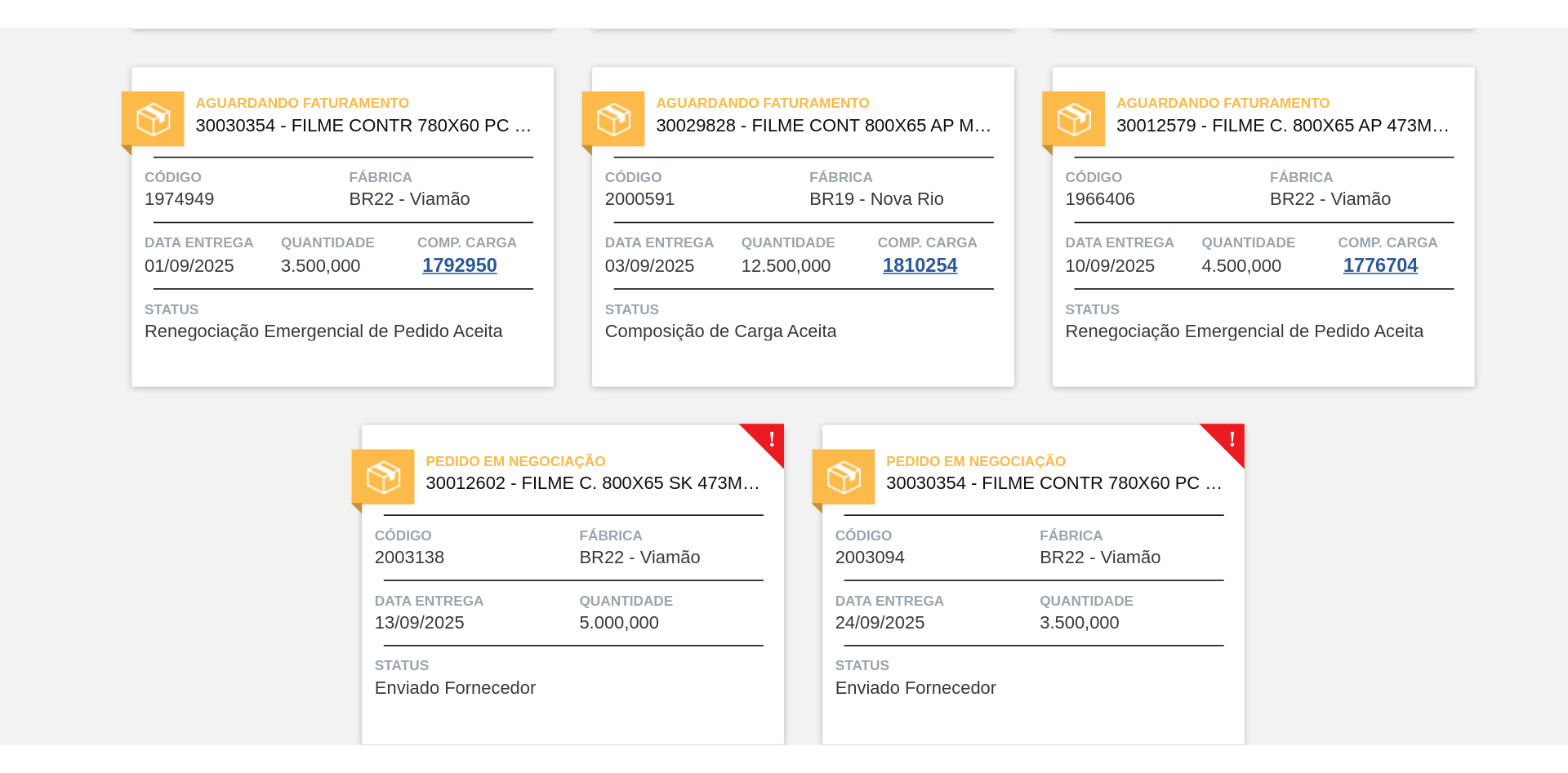 scroll, scrollTop: 322, scrollLeft: 0, axis: vertical 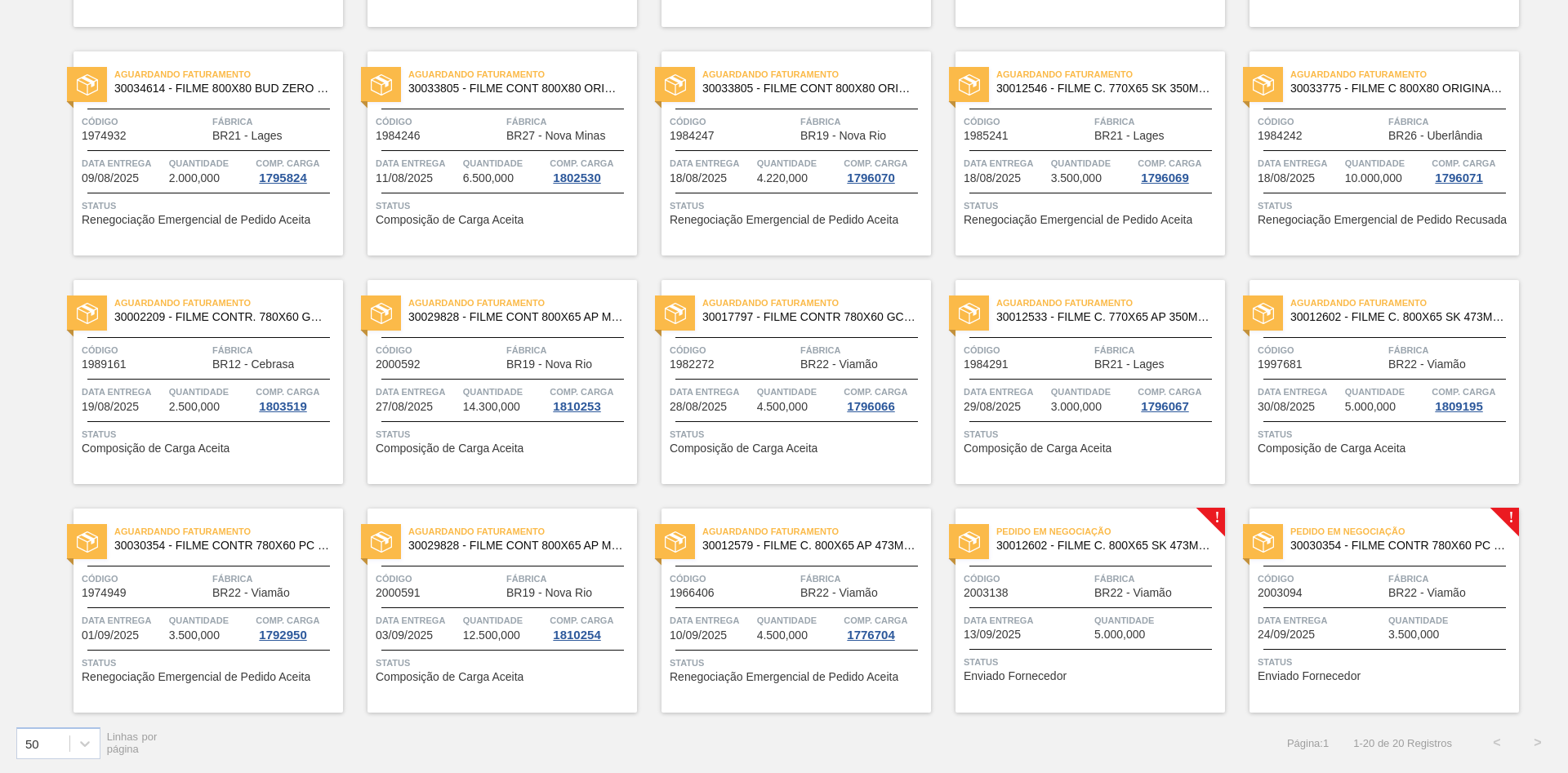 click on "Pedido em Negociação 30012602 - FILME C. 800X65 SK 473ML C12 429 Código 2003138 Fábrica BR22 - [CITY] Data entrega 13/09/2025 Quantidade 5.000,000 Status Enviado Fornecedor" at bounding box center (1090, 611) 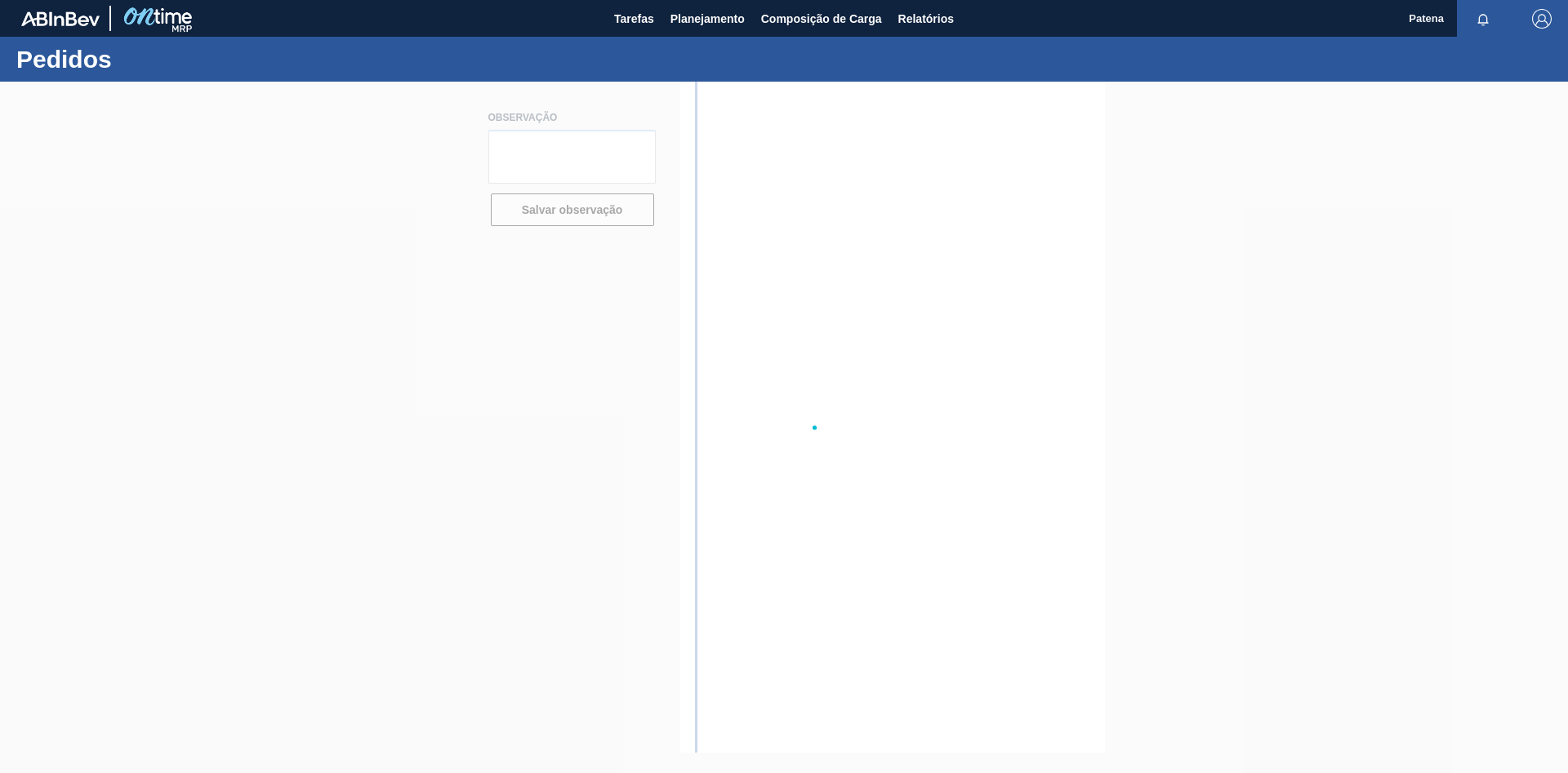 scroll, scrollTop: 0, scrollLeft: 0, axis: both 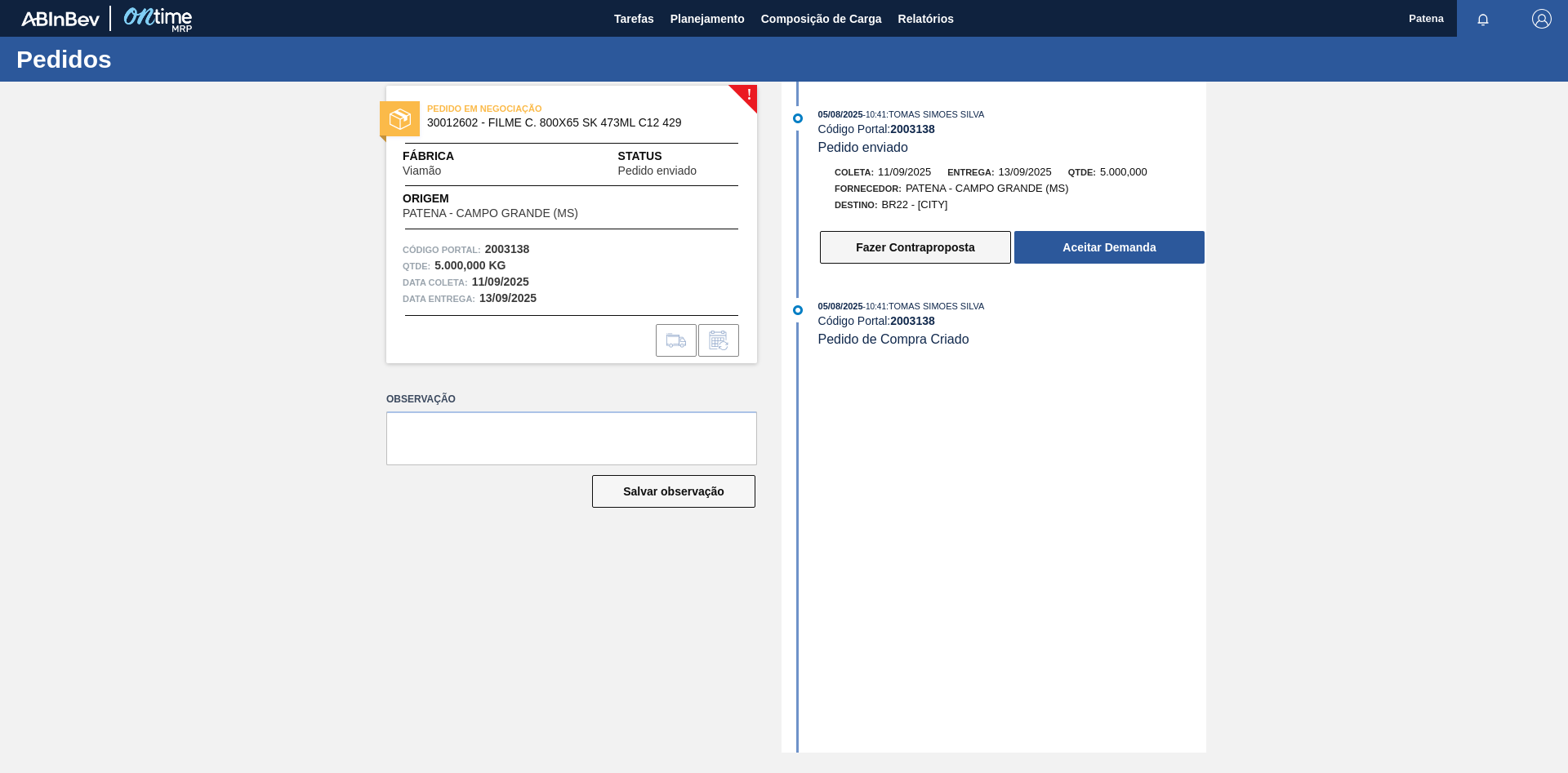 click on "Fazer Contraproposta" at bounding box center (915, 247) 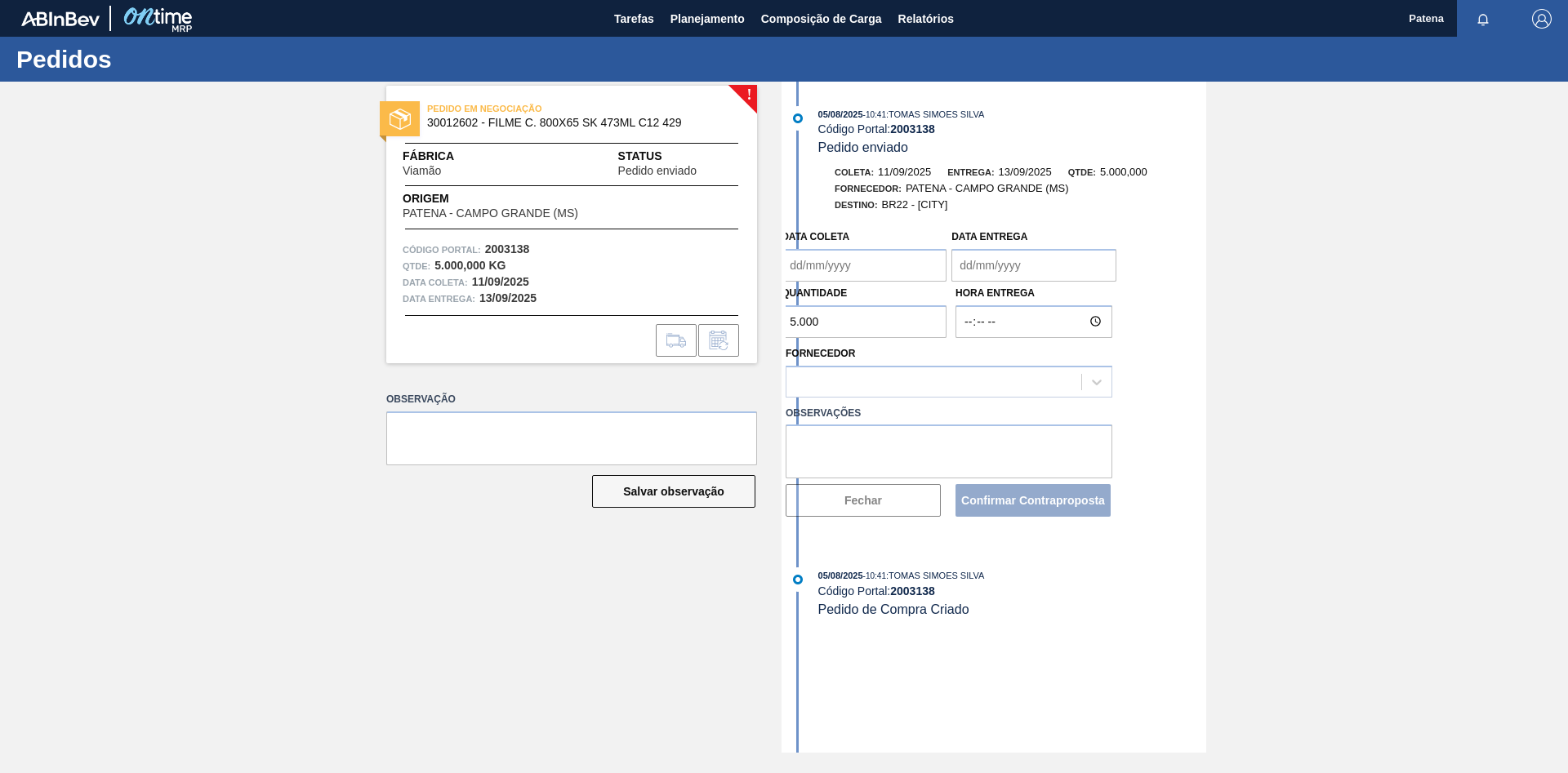 type on "11/09/2025" 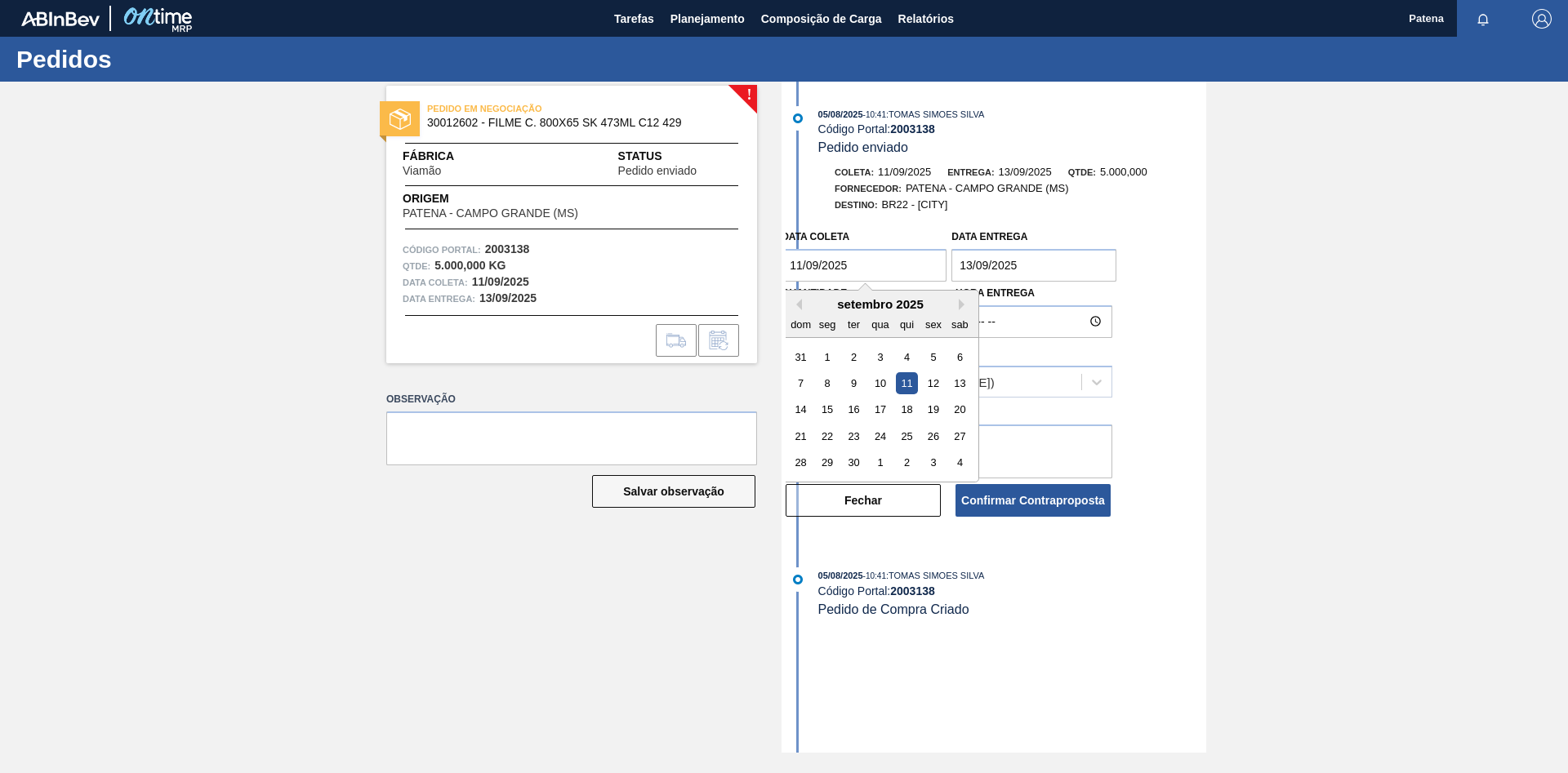 click on "11/09/2025" at bounding box center (864, 265) 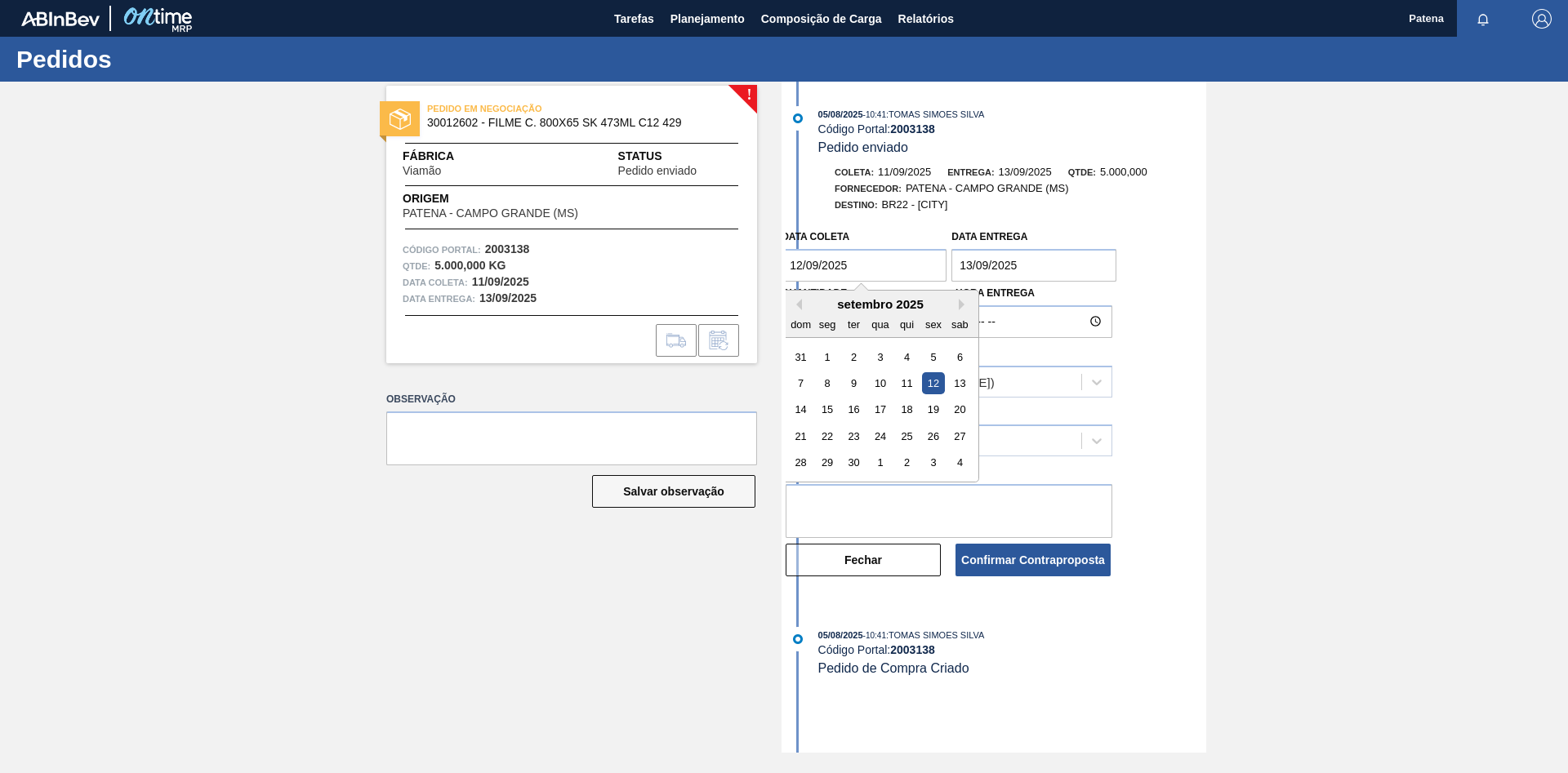 type on "12/09/2025" 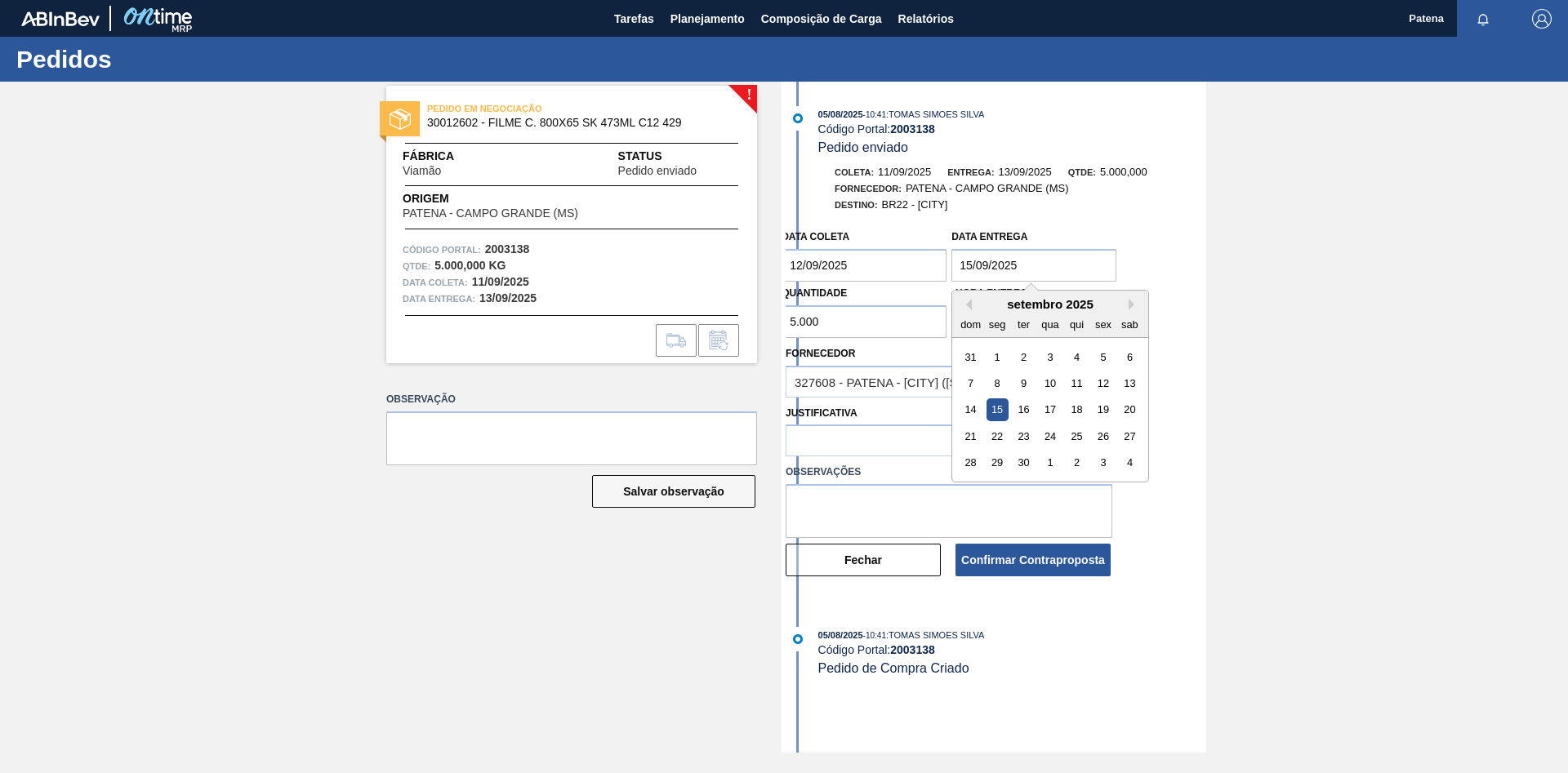 type on "15/09/2025" 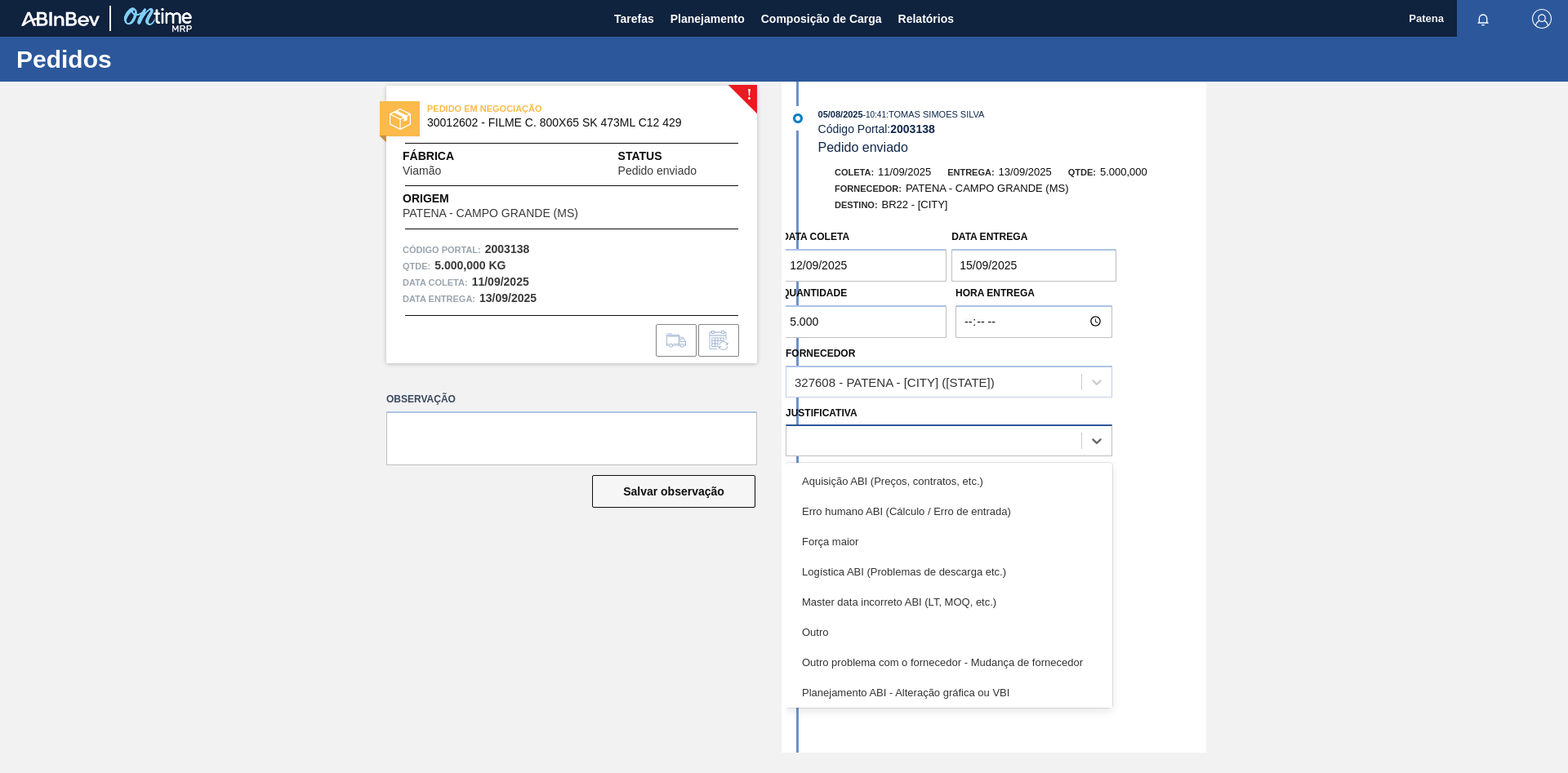 click at bounding box center (933, 441) 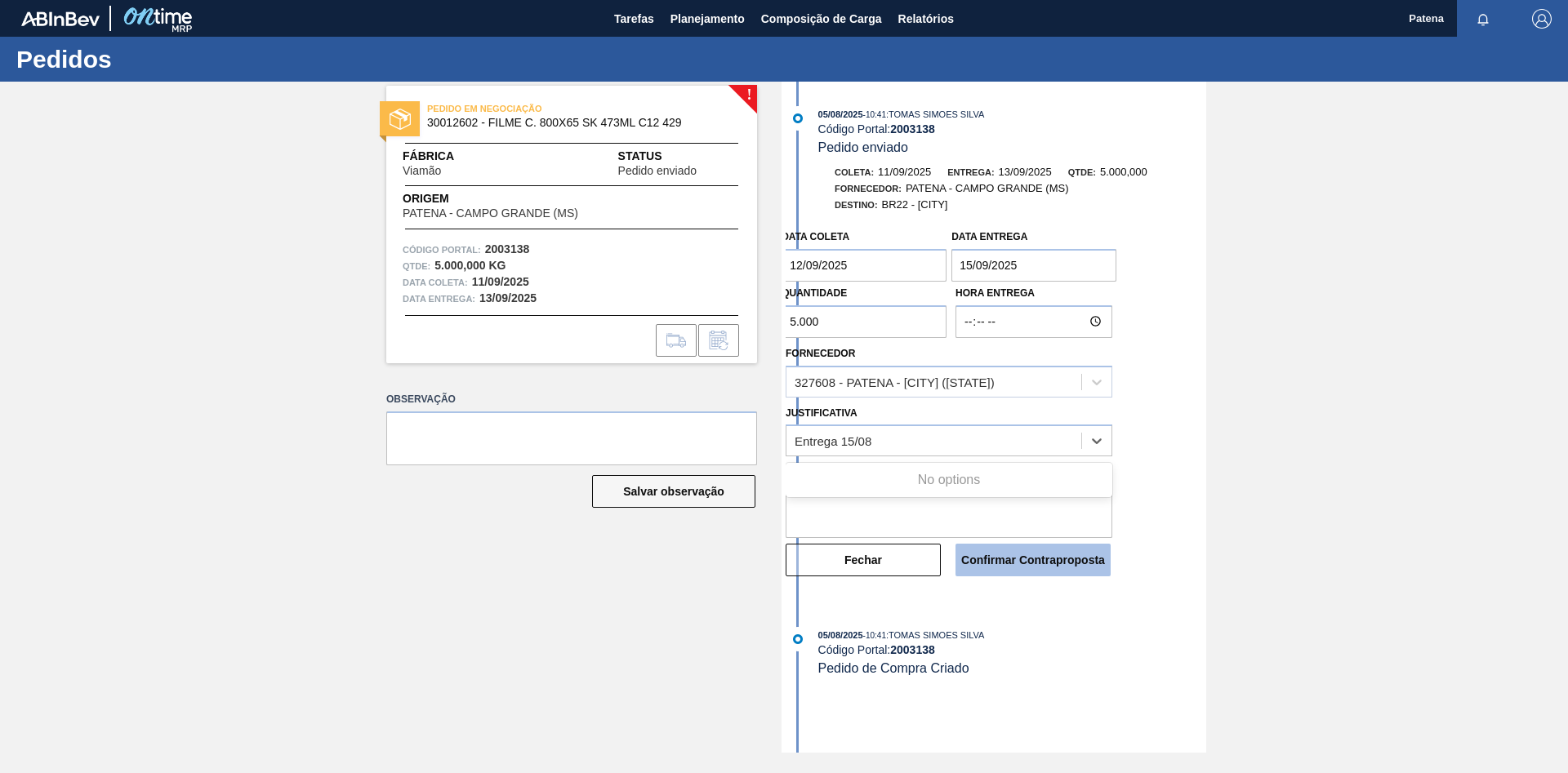 type on "Entrega 15/08" 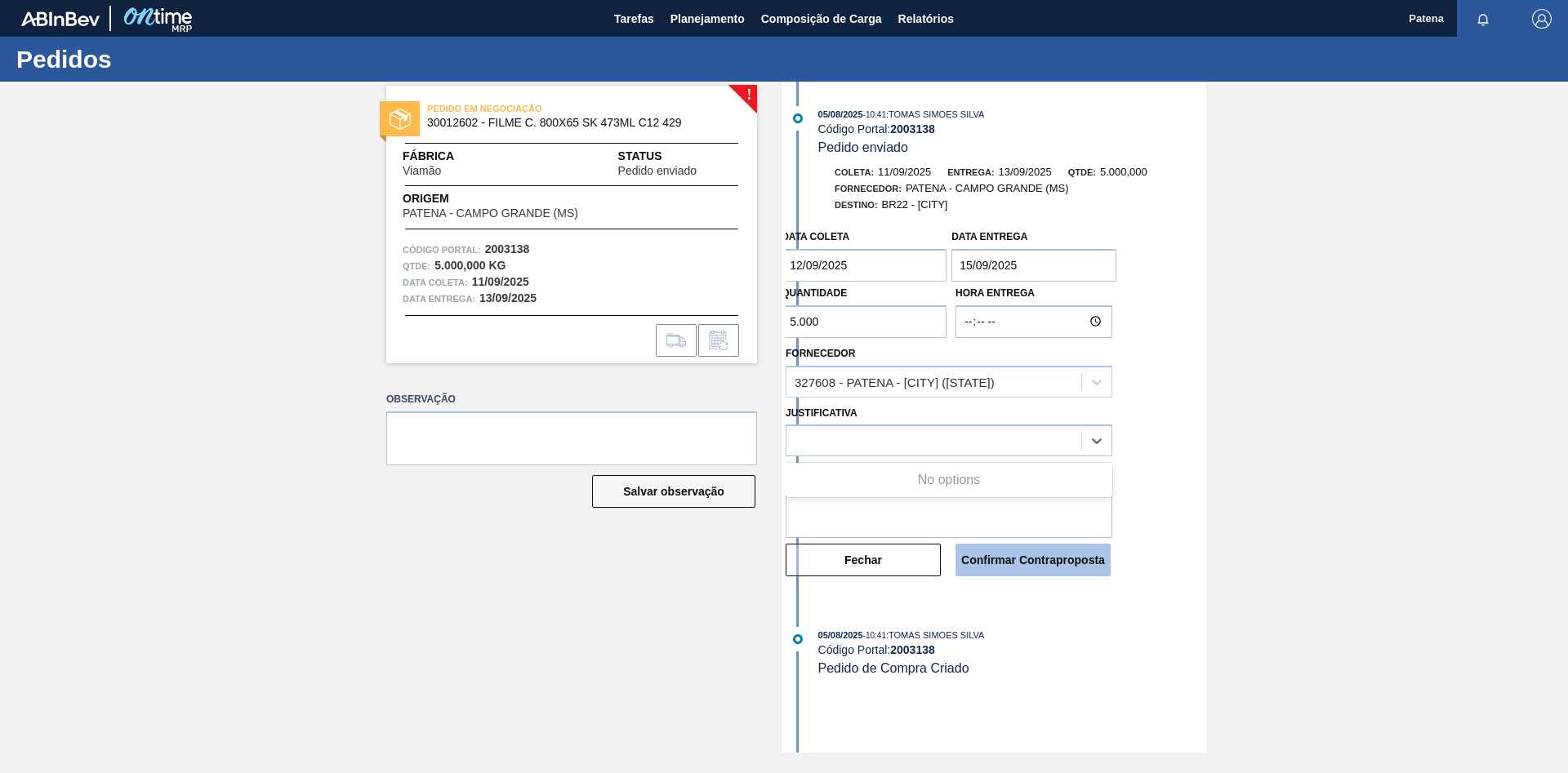click on "Confirmar Contraproposta" at bounding box center (1033, 560) 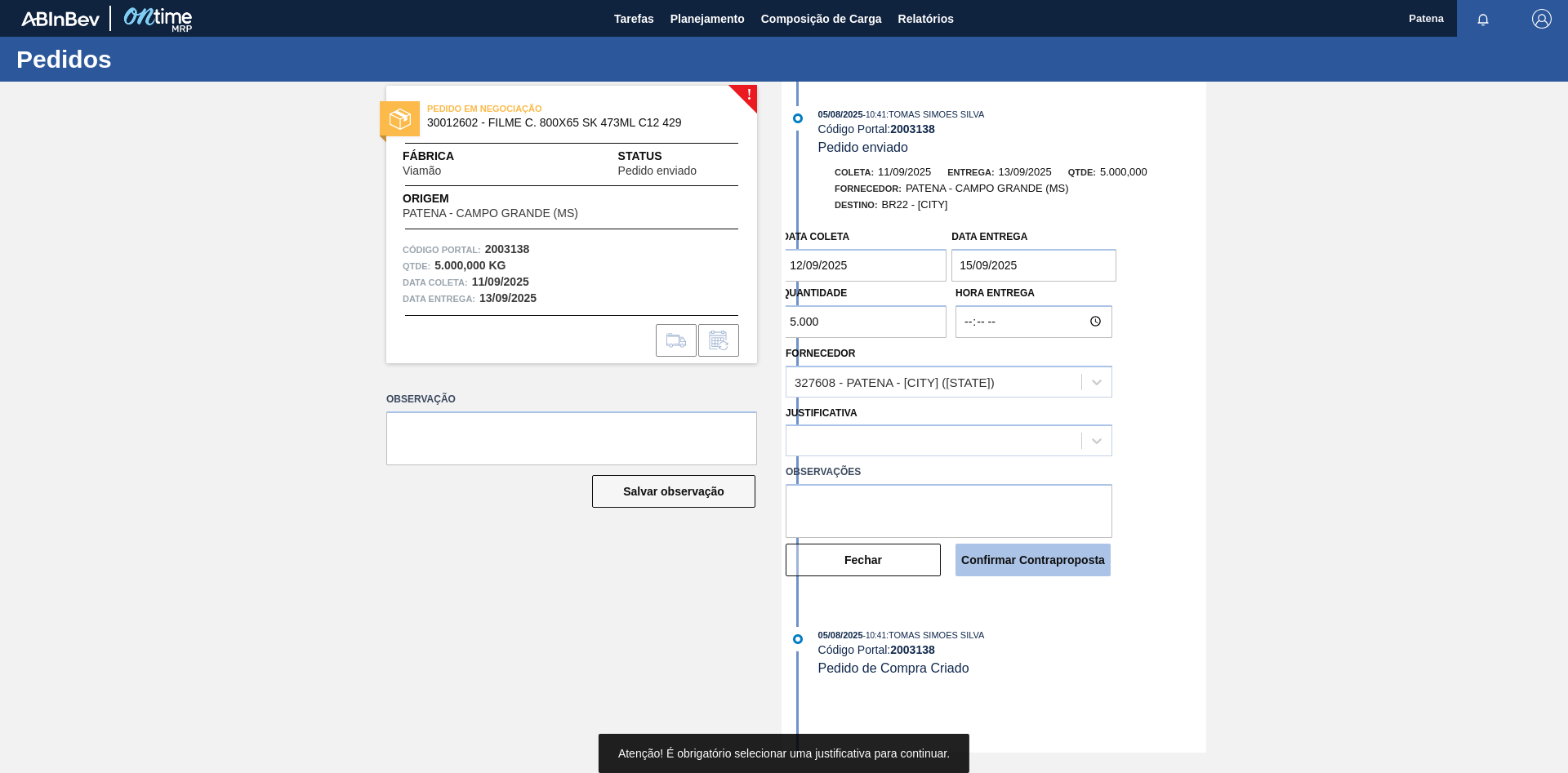click on "Confirmar Contraproposta" at bounding box center (1033, 560) 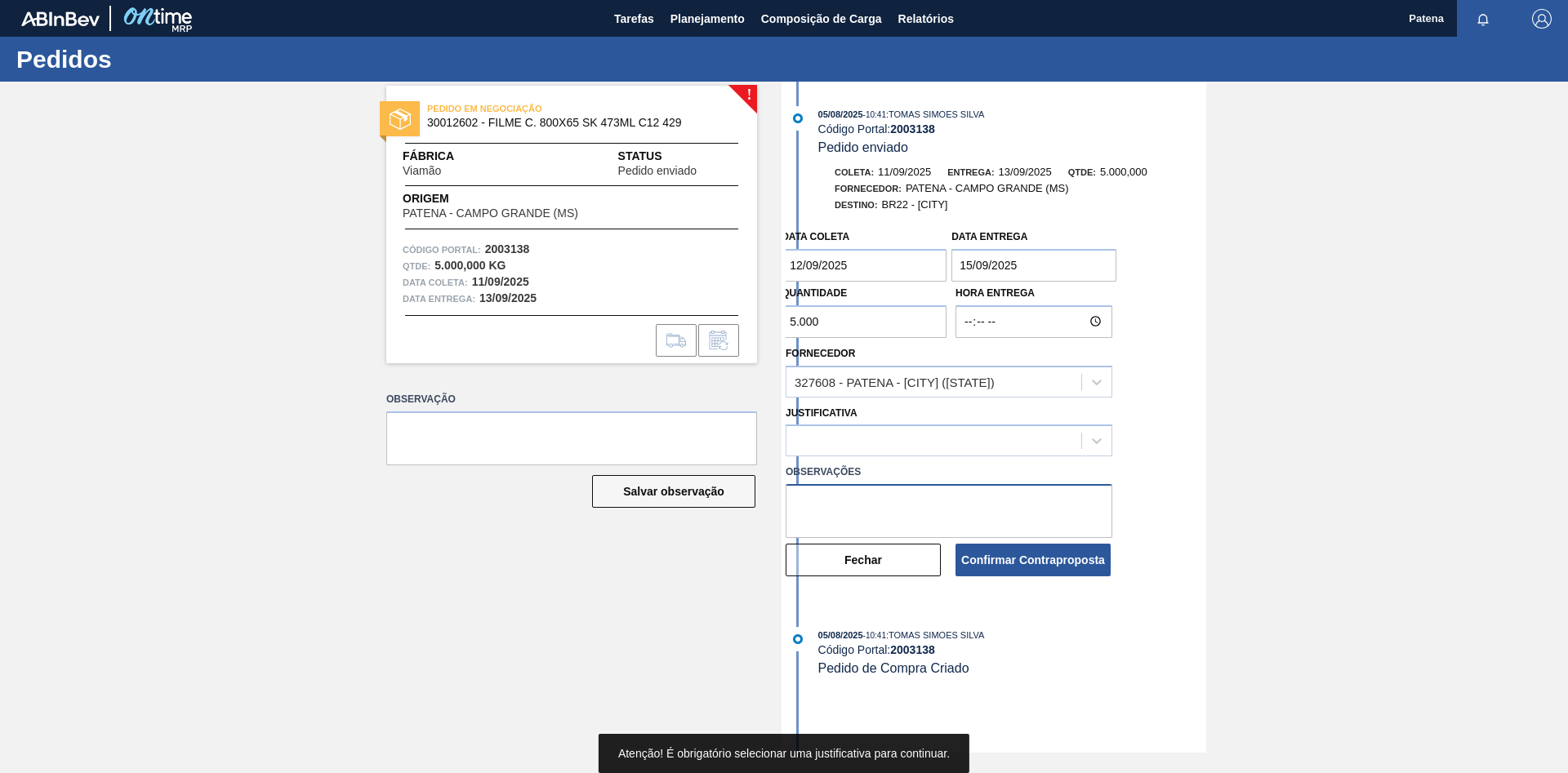 click at bounding box center [949, 511] 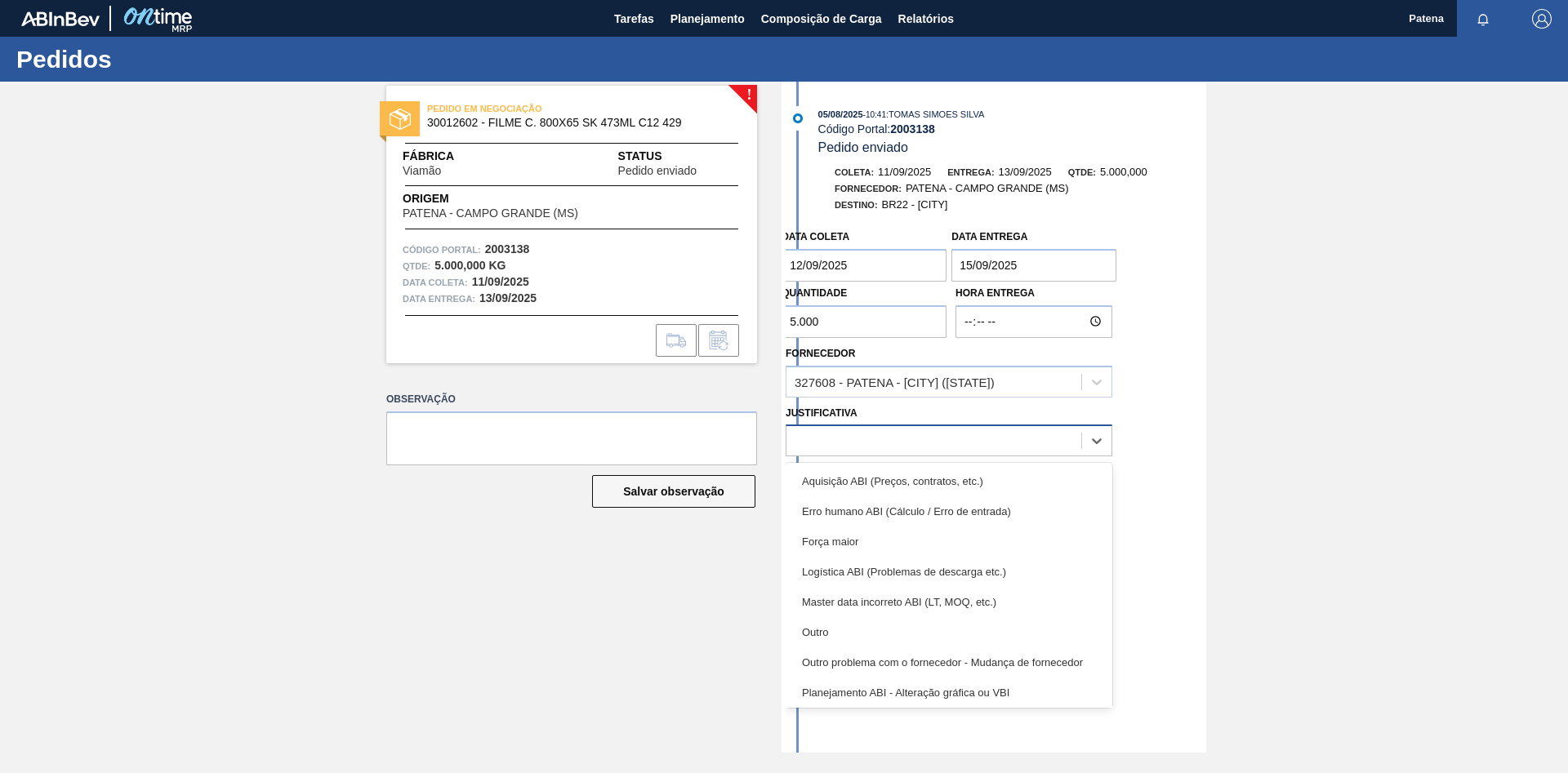 click at bounding box center [933, 441] 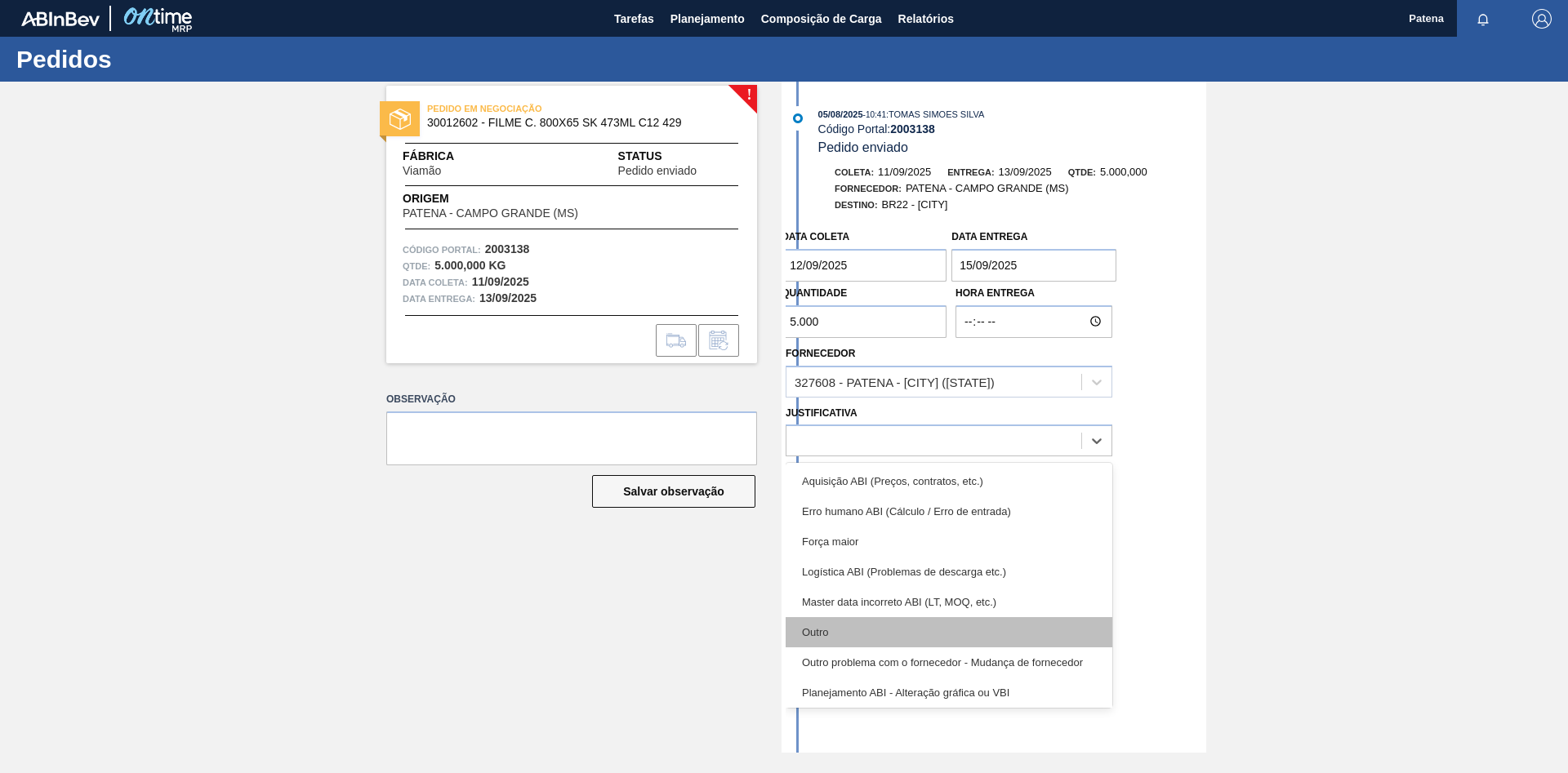 click on "Outro" at bounding box center (949, 632) 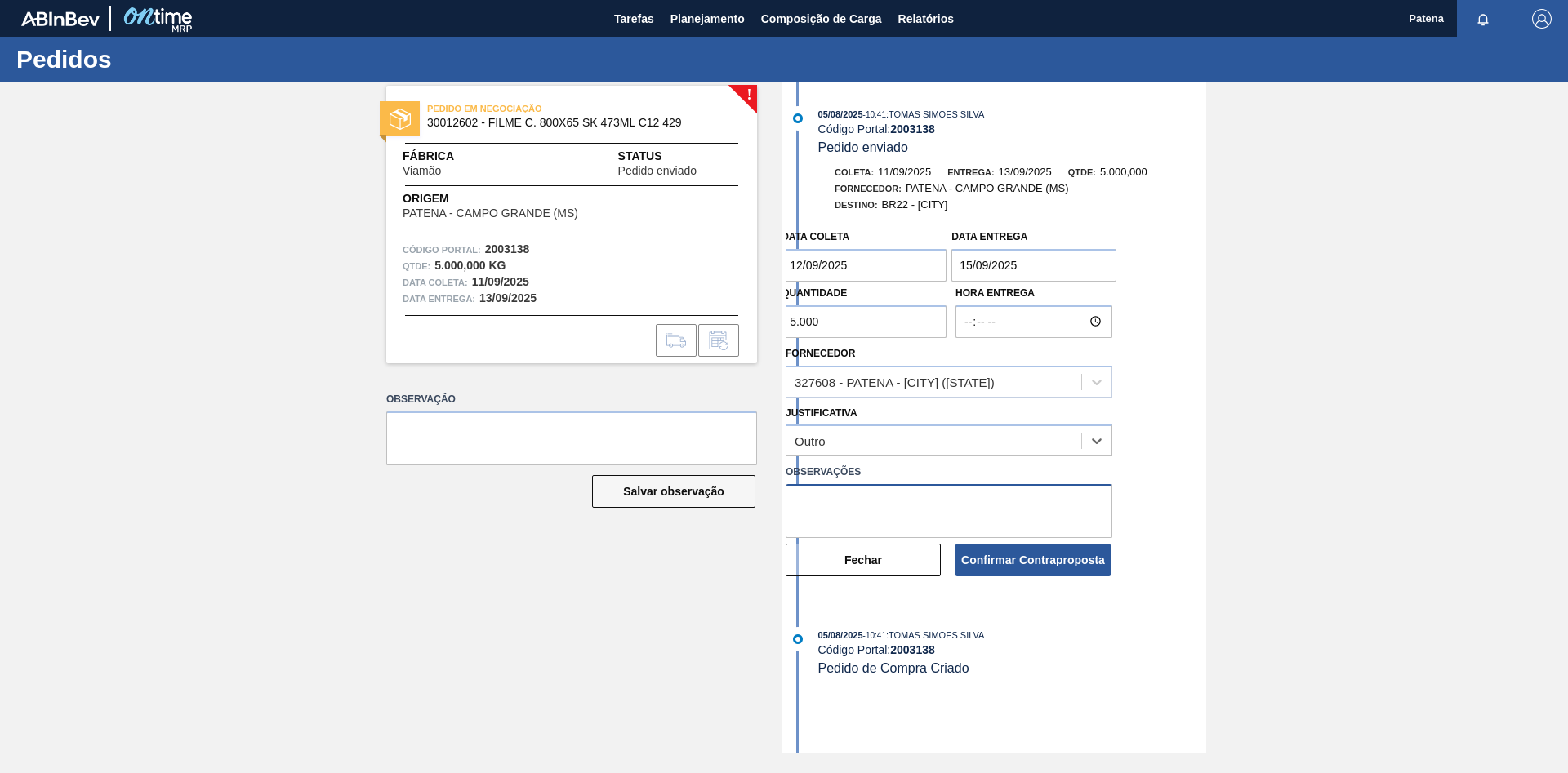 click at bounding box center [949, 511] 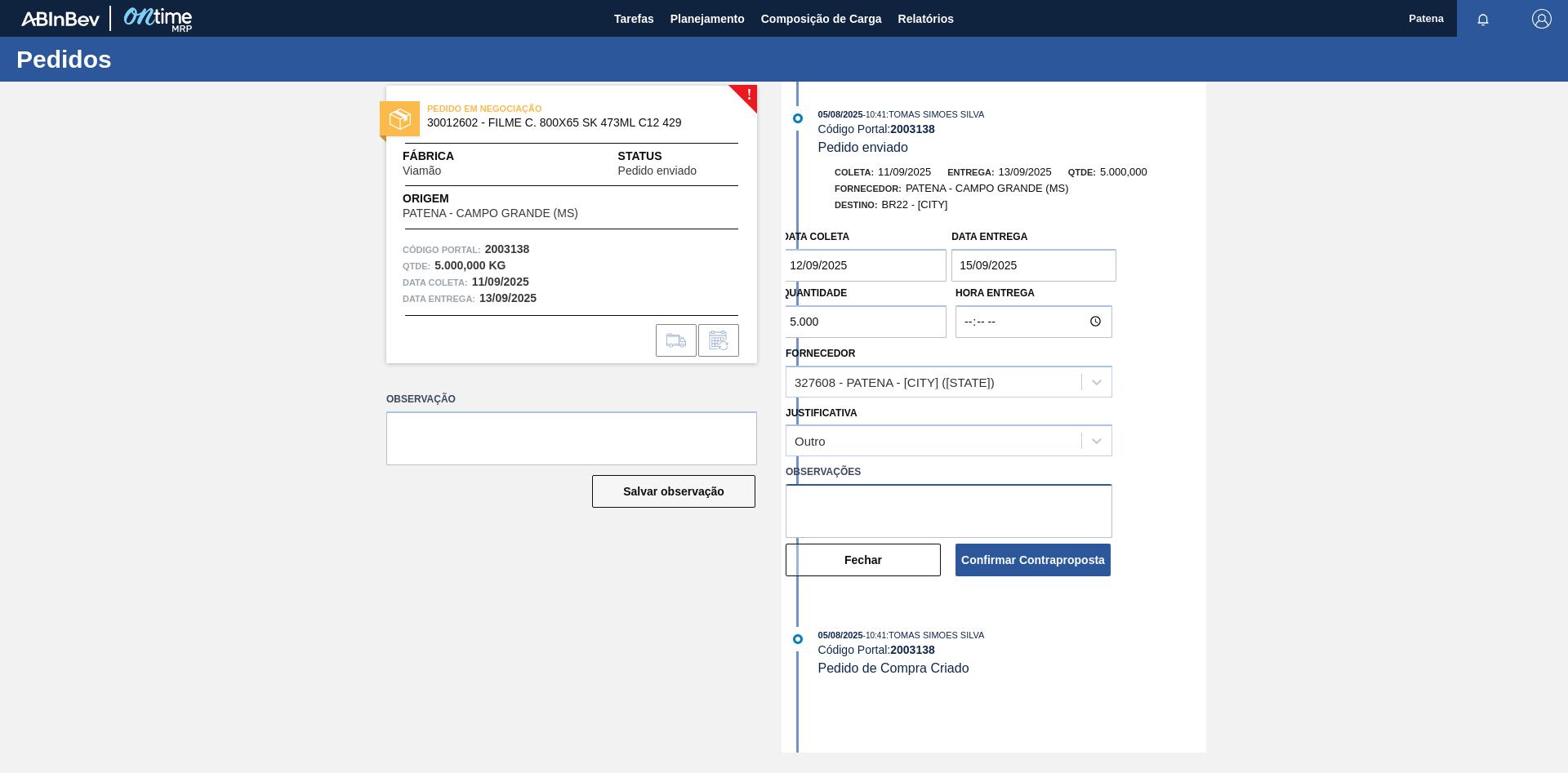 click at bounding box center [949, 511] 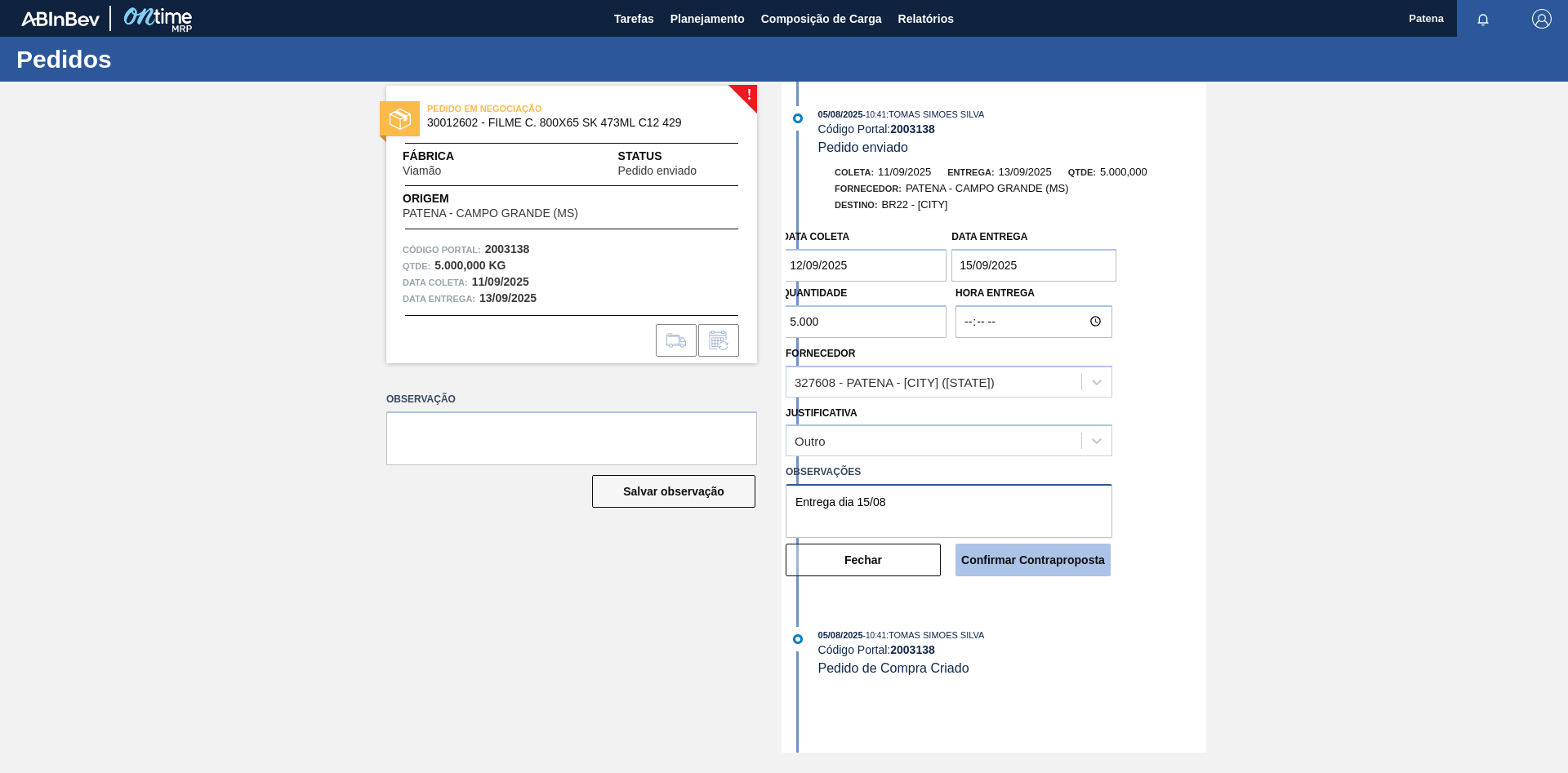 type on "Entrega dia 15/08" 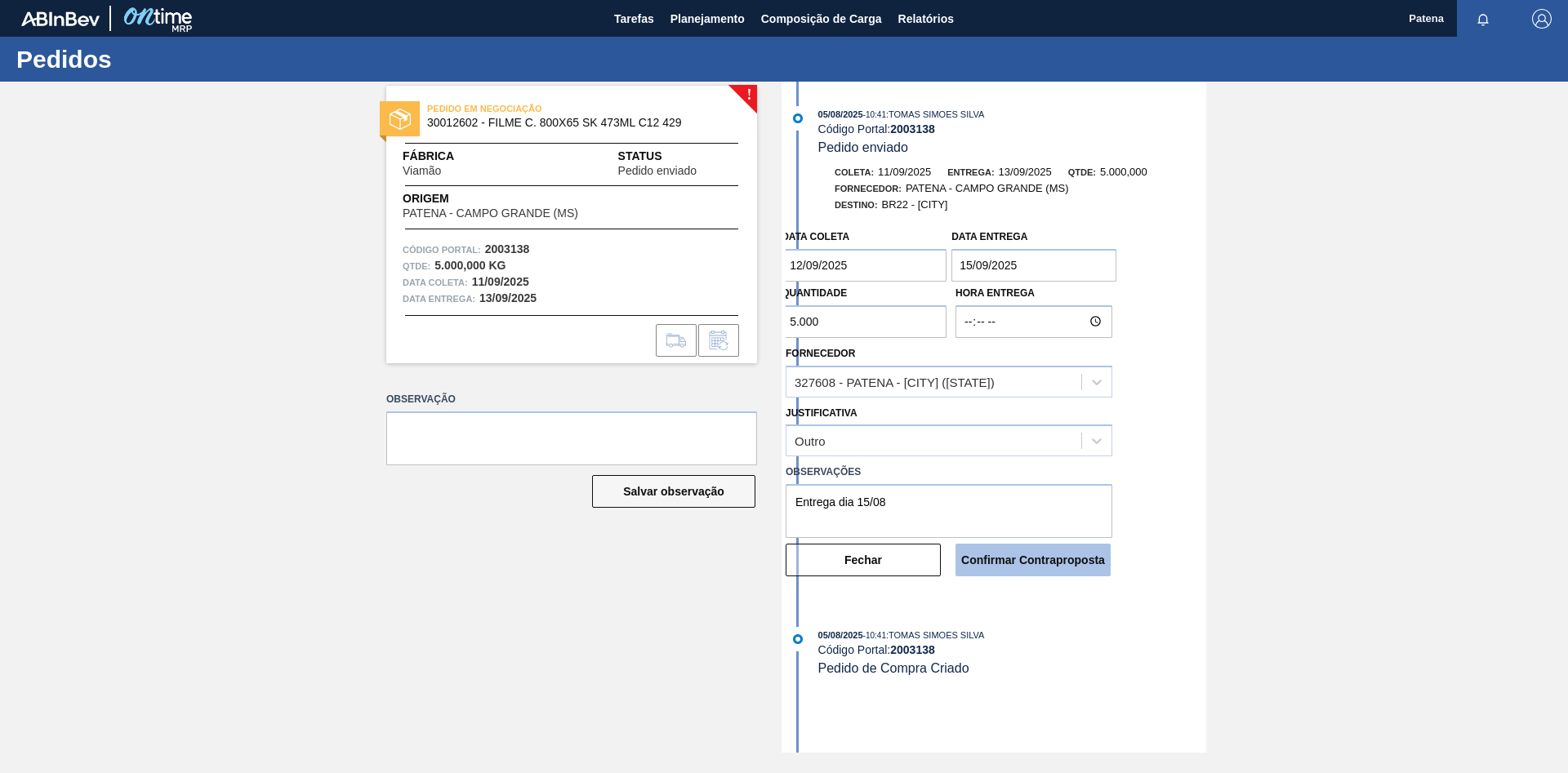 click on "Confirmar Contraproposta" at bounding box center [1033, 560] 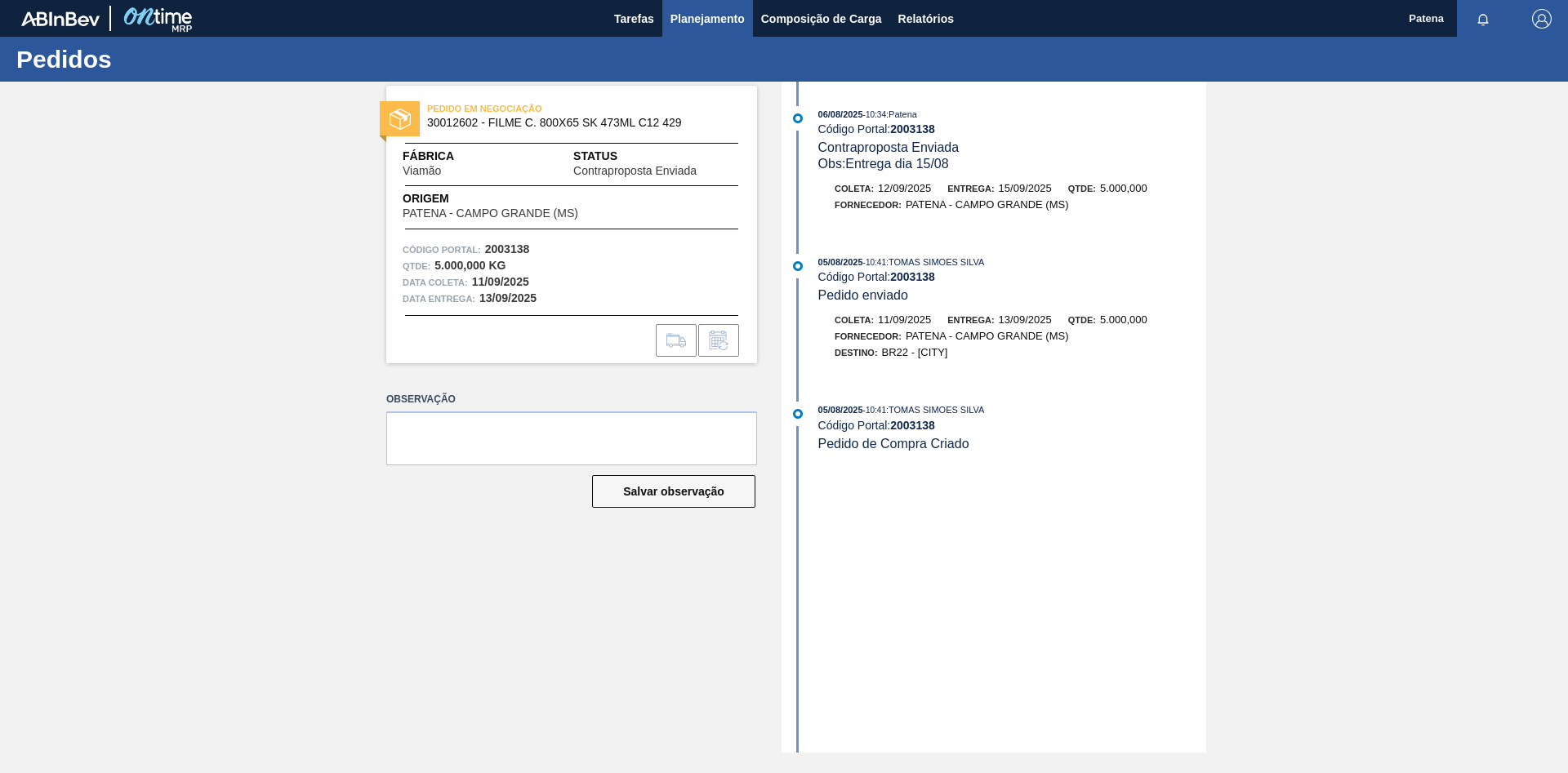 click on "Planejamento" at bounding box center [707, 18] 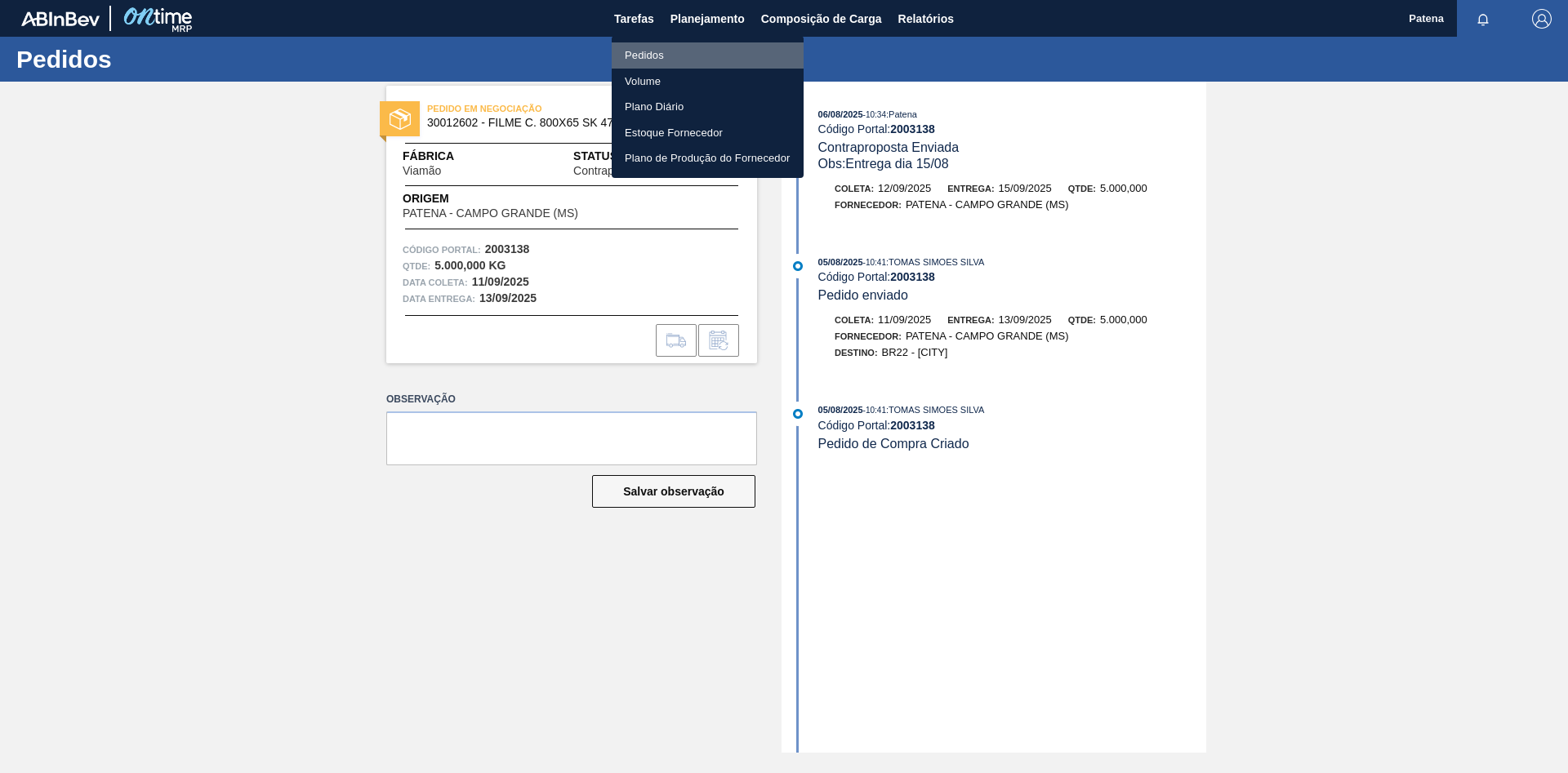 click on "Pedidos" at bounding box center [707, 56] 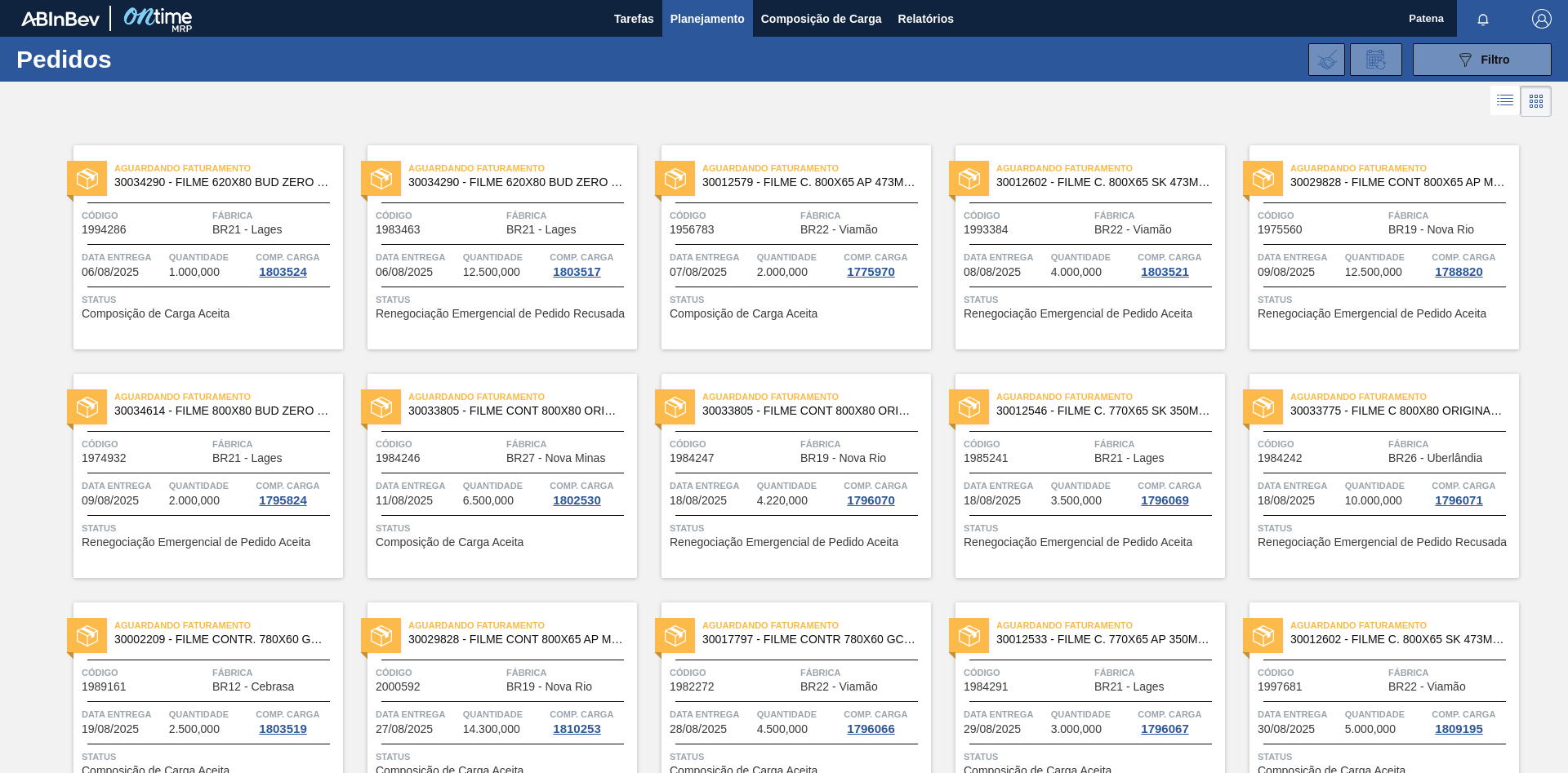 scroll, scrollTop: 322, scrollLeft: 0, axis: vertical 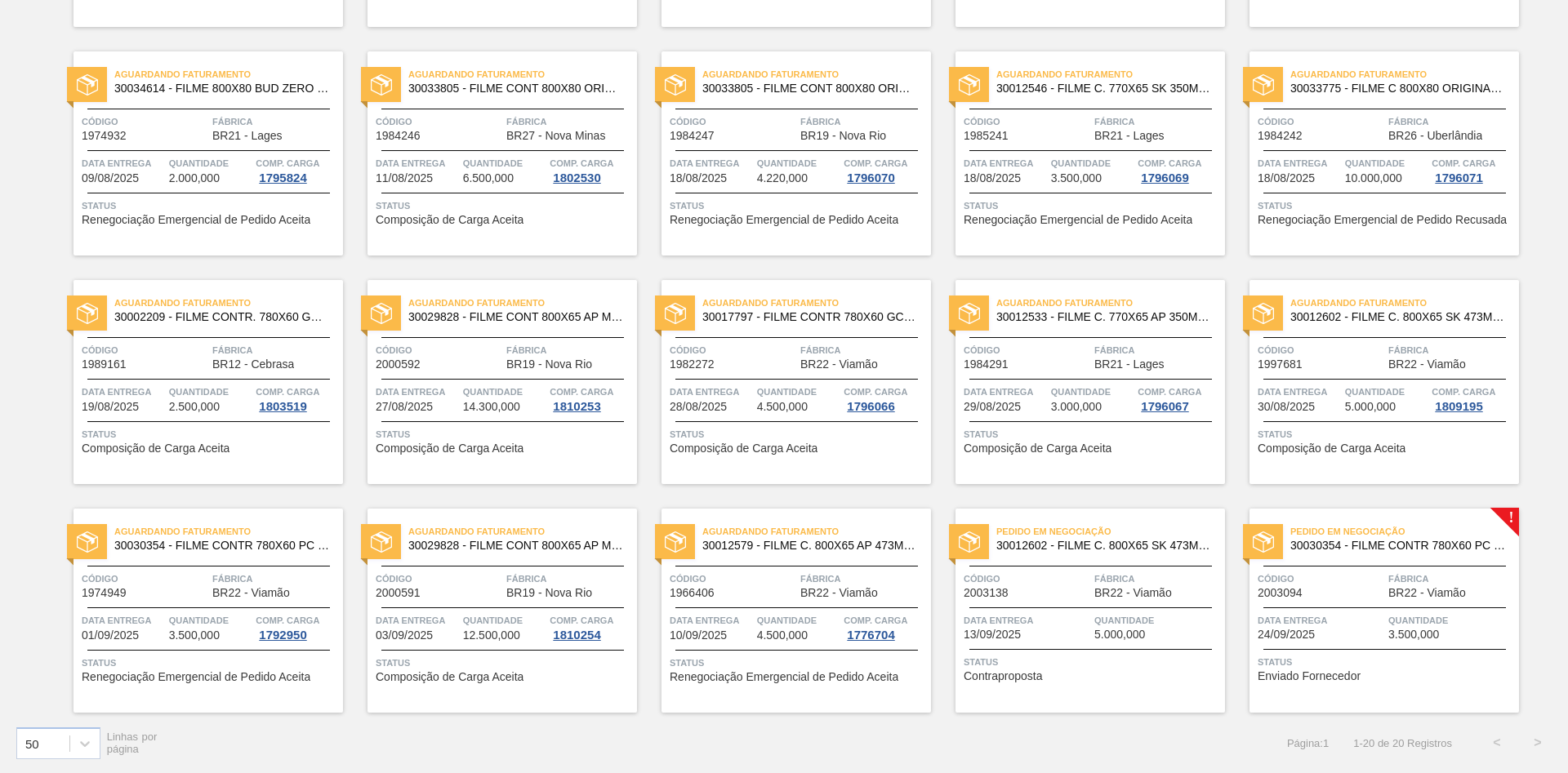click on "Código" at bounding box center (1321, 579) 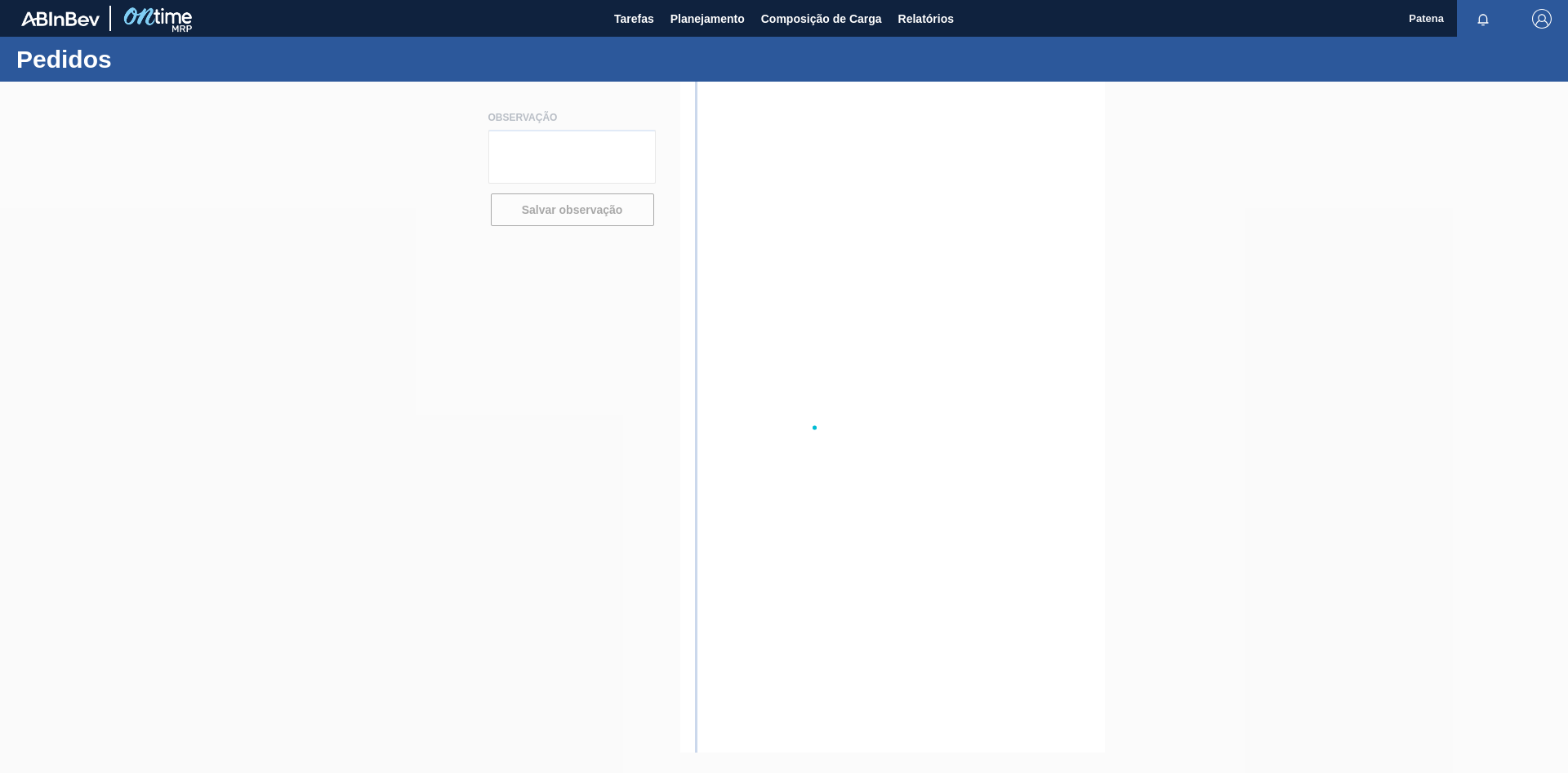 scroll, scrollTop: 0, scrollLeft: 0, axis: both 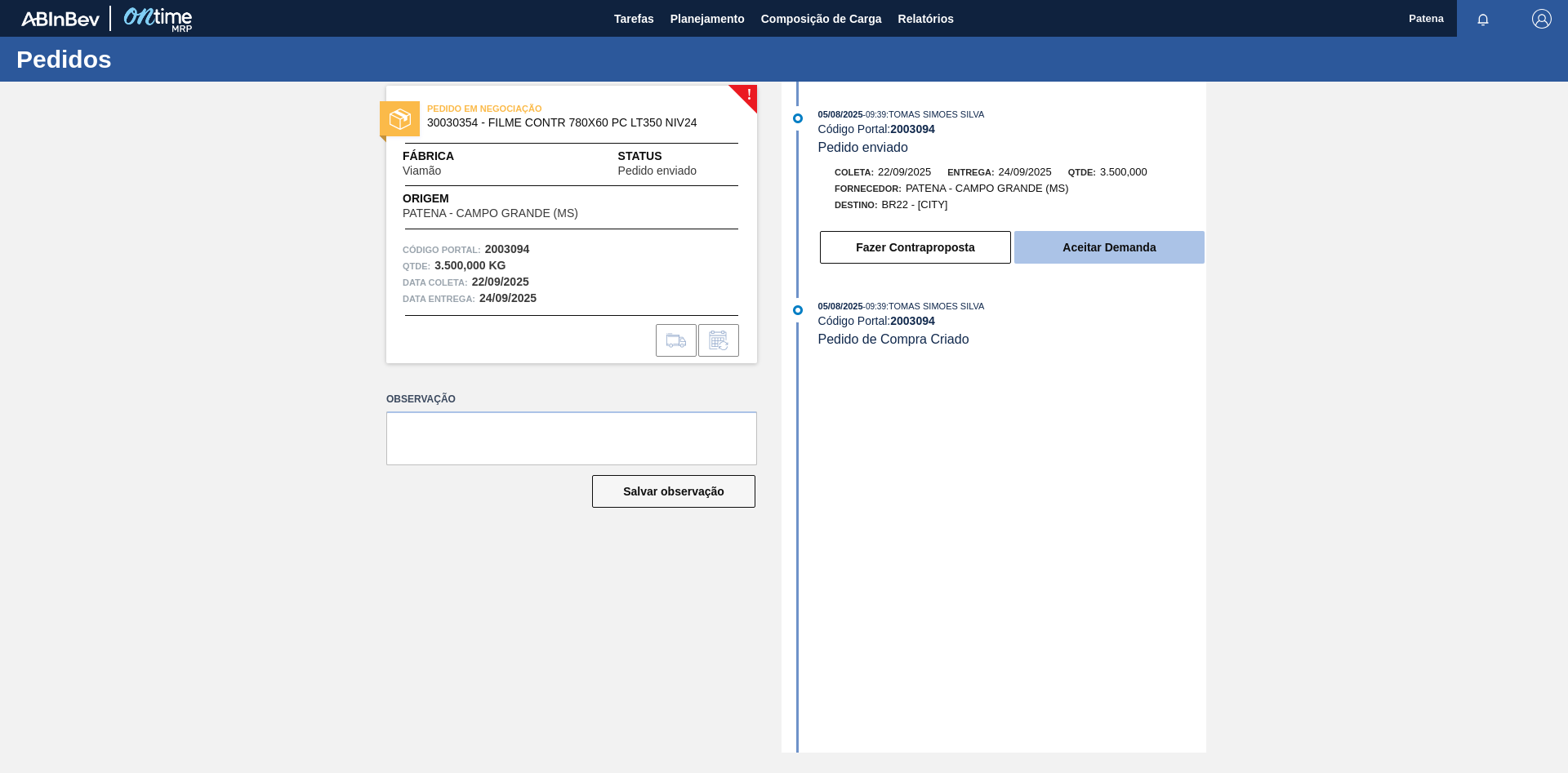 click on "Aceitar Demanda" at bounding box center [1109, 247] 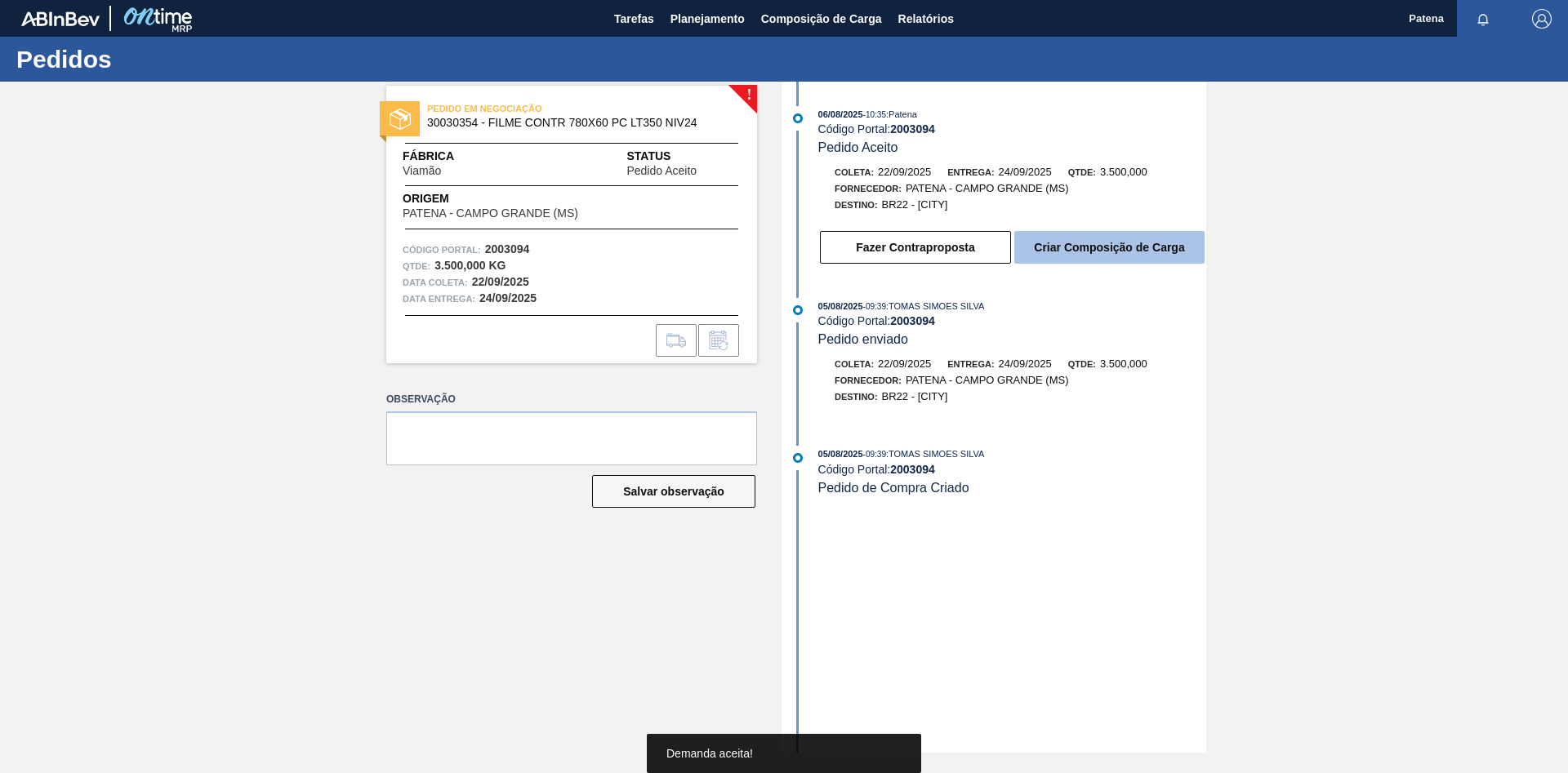 click on "Criar Composição de Carga" at bounding box center (1109, 247) 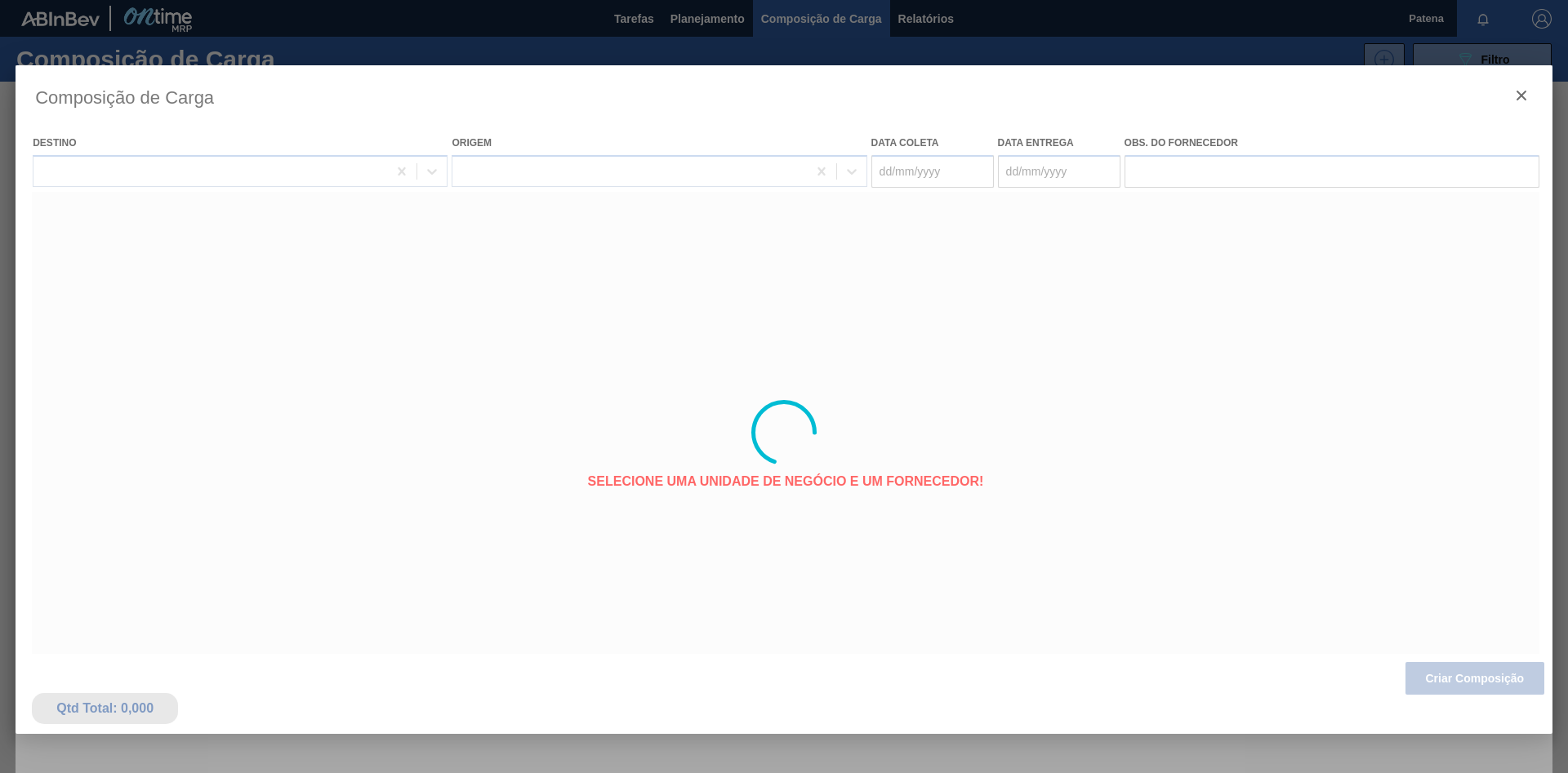 type on "22/09/2025" 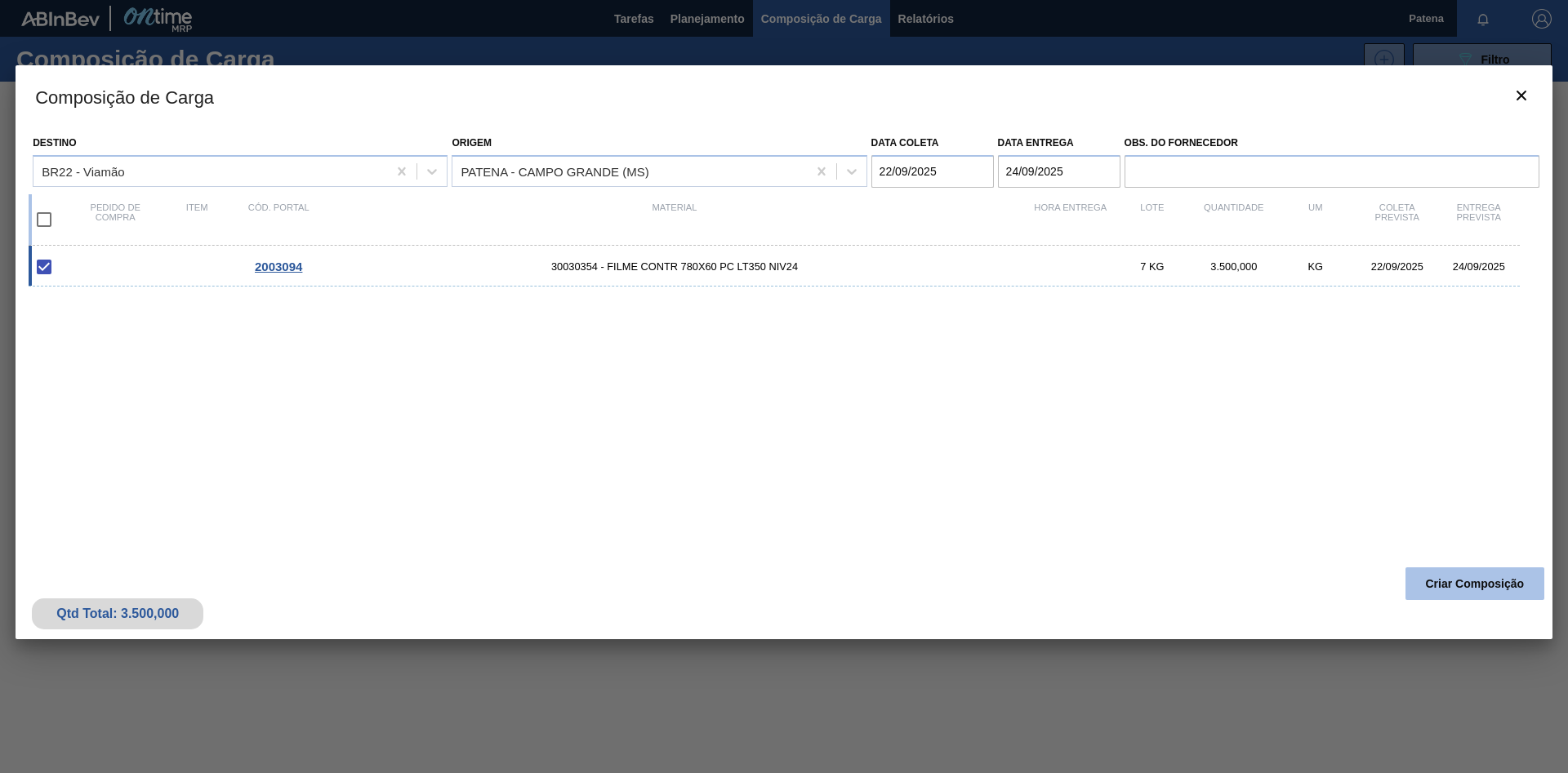 click on "Criar Composição" at bounding box center (1475, 584) 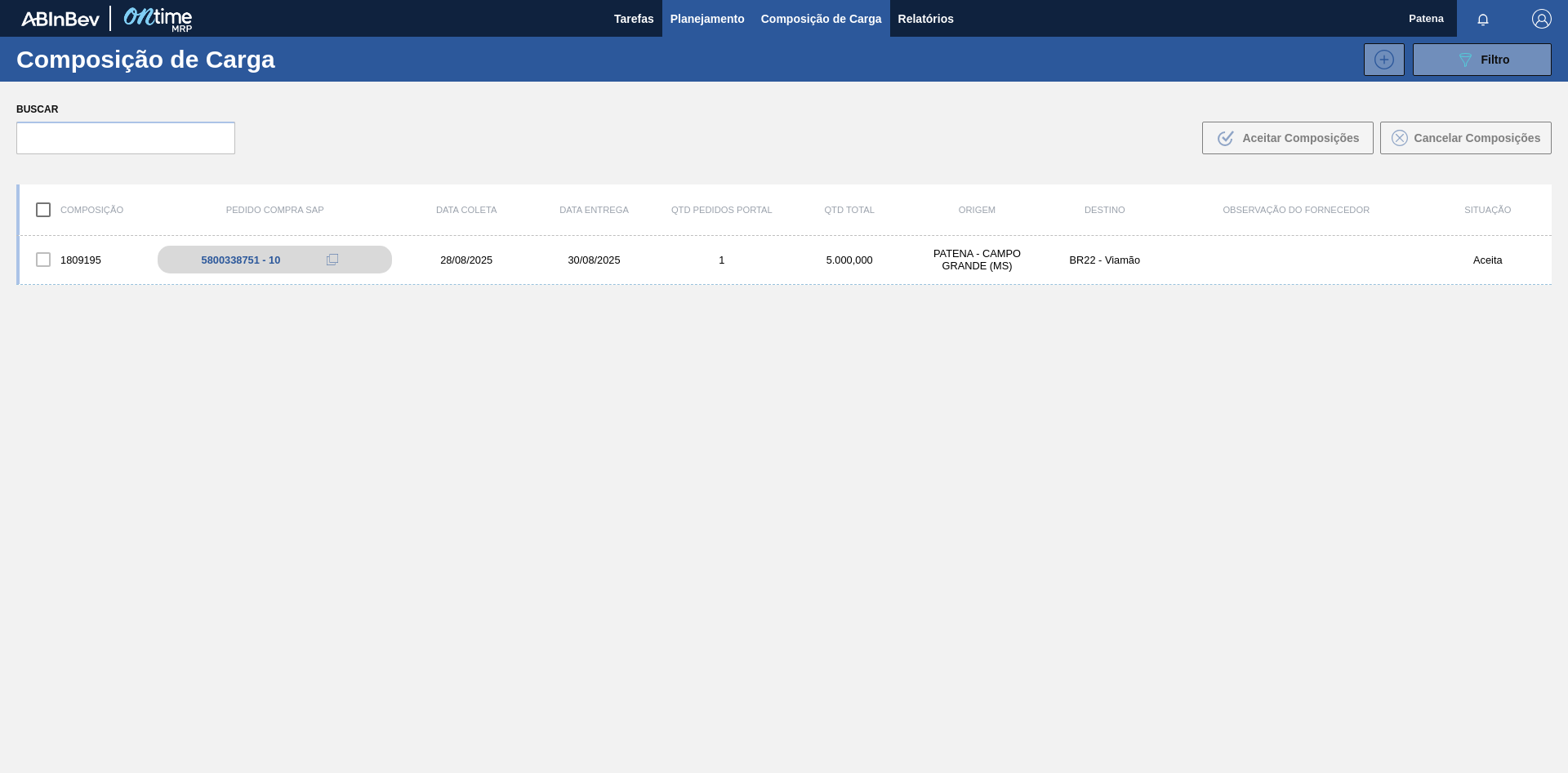 click on "Planejamento" at bounding box center [707, 19] 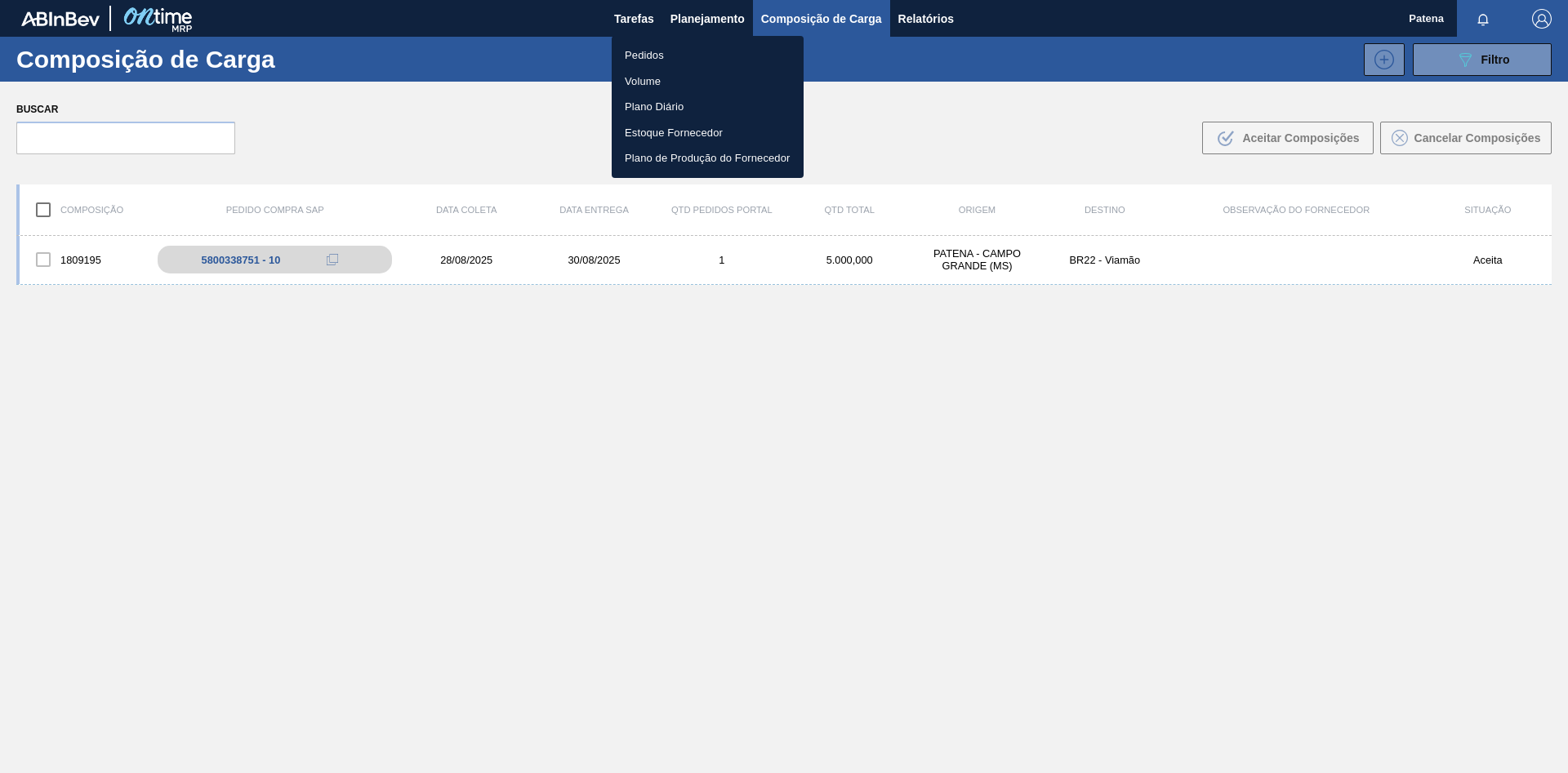 click on "Pedidos" at bounding box center [707, 56] 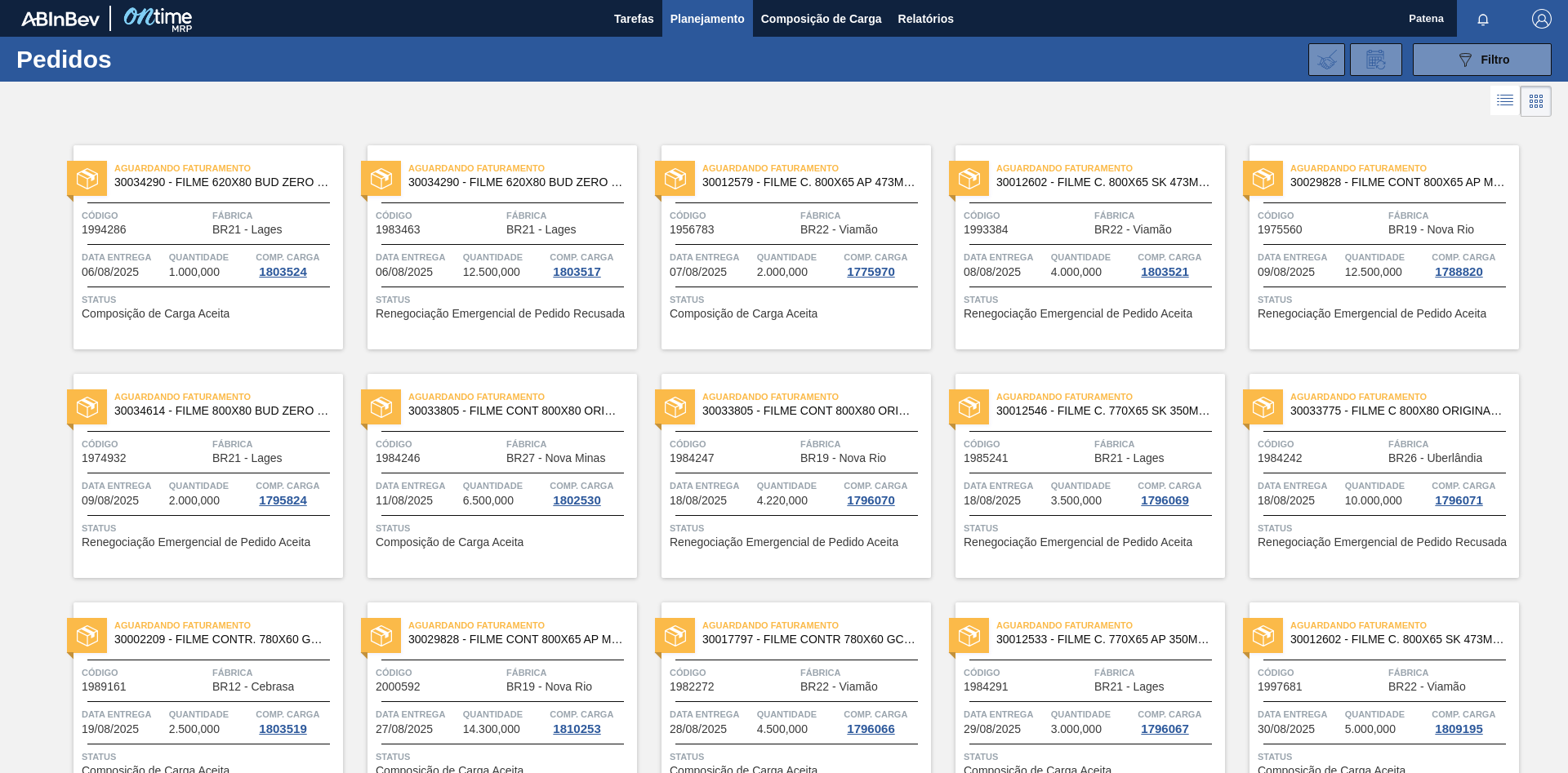 scroll, scrollTop: 322, scrollLeft: 0, axis: vertical 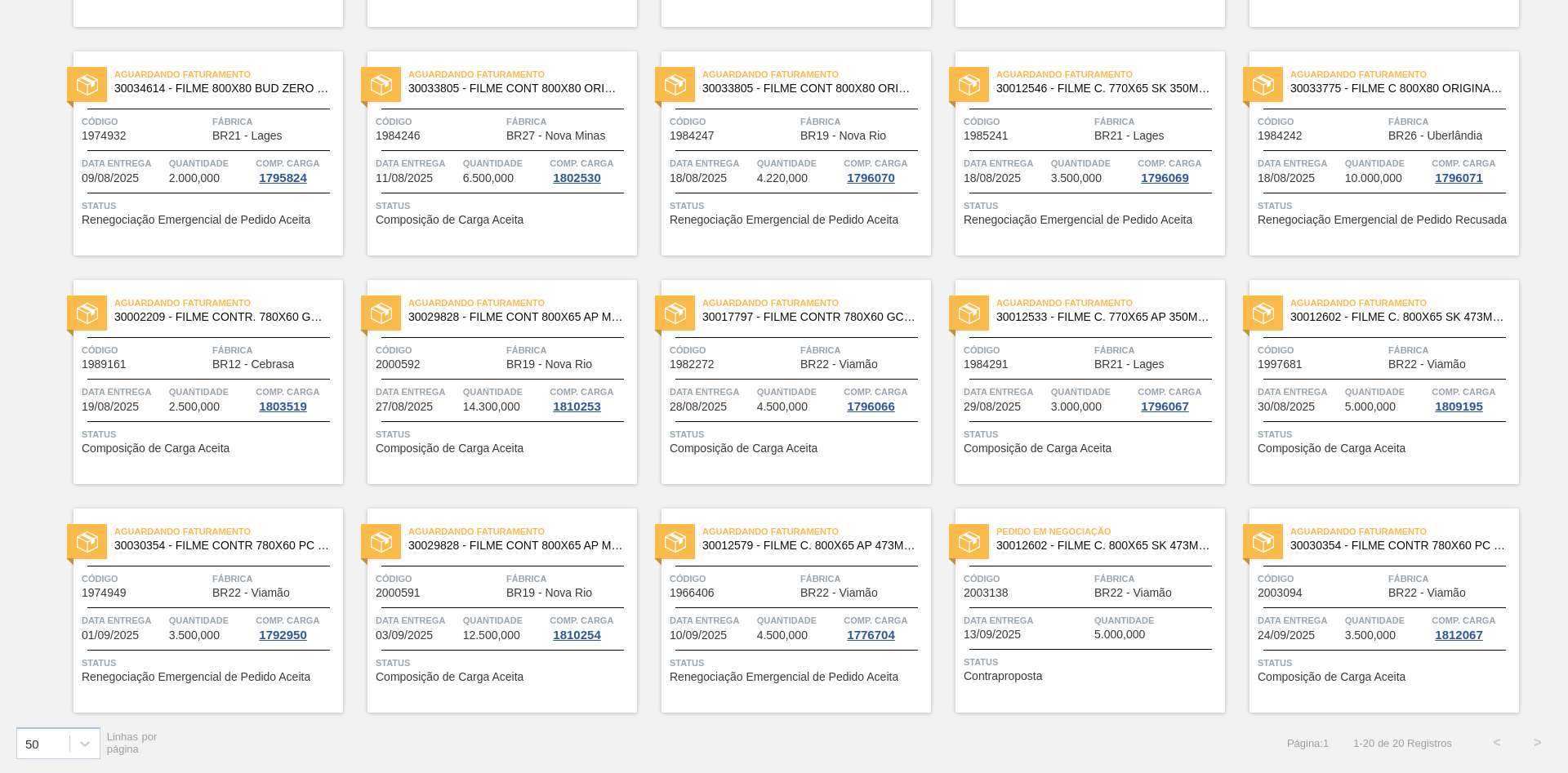 click on "Código" at bounding box center [1321, 579] 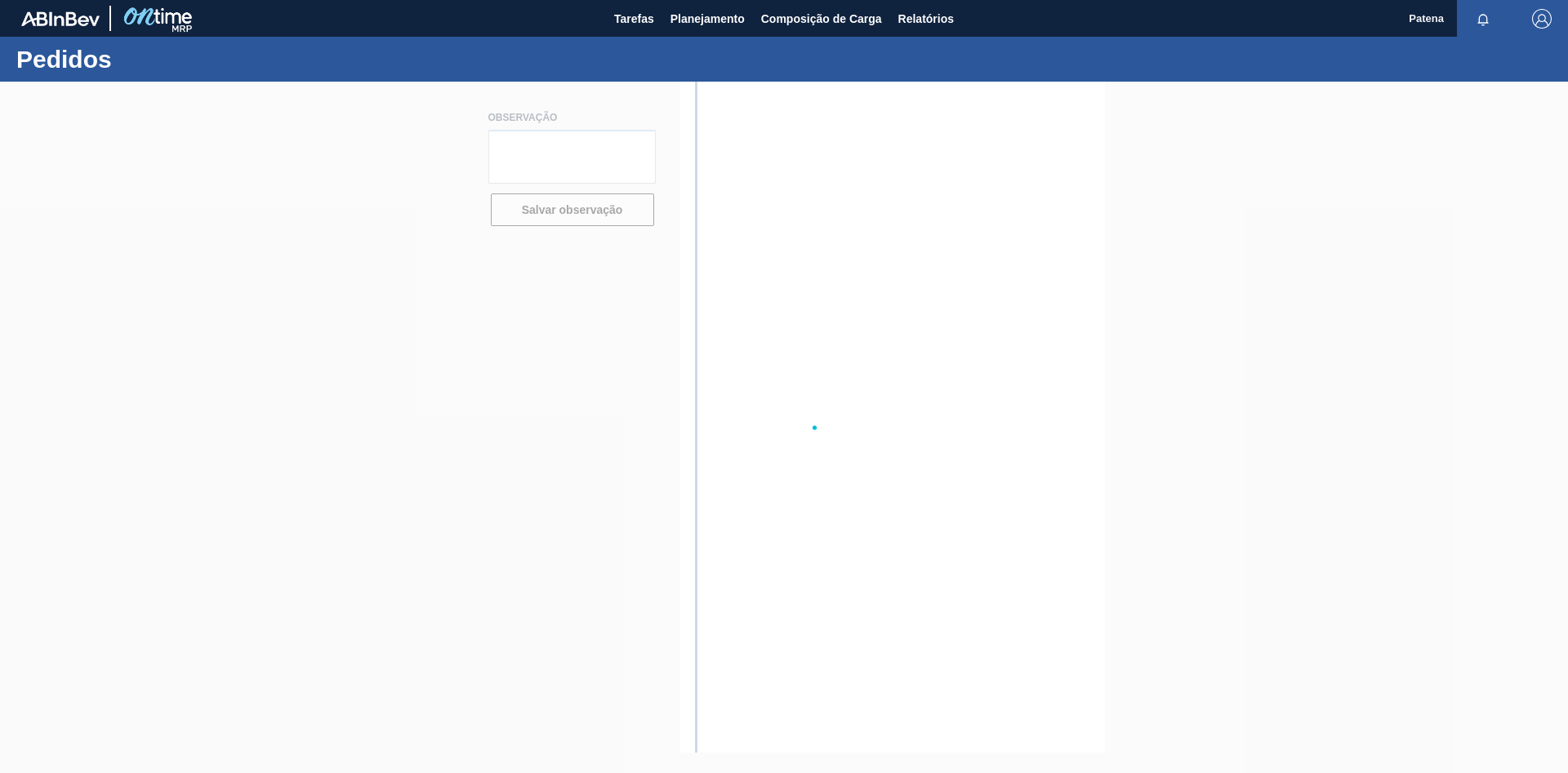 scroll, scrollTop: 0, scrollLeft: 0, axis: both 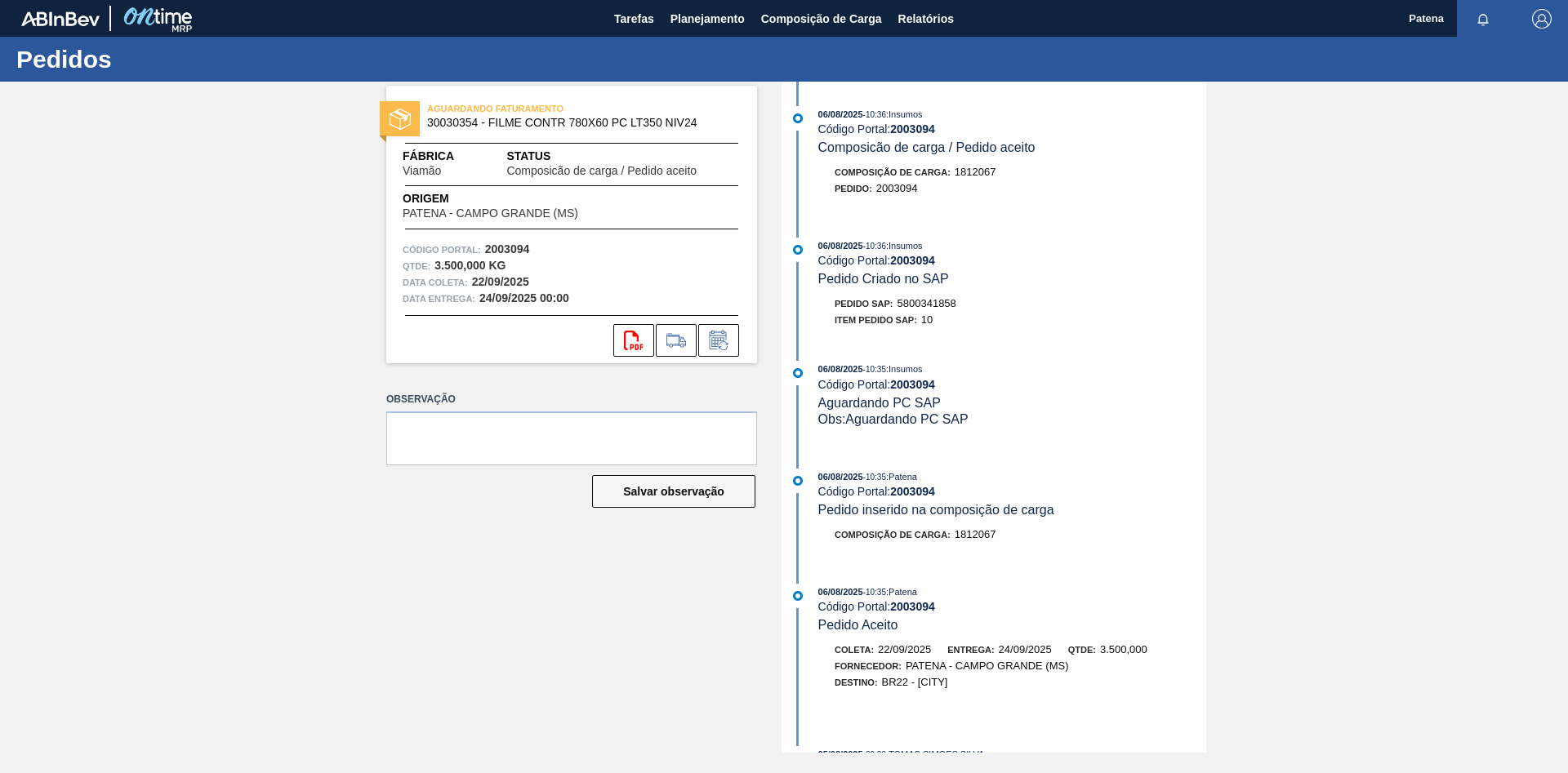 drag, startPoint x: 964, startPoint y: 305, endPoint x: 901, endPoint y: 309, distance: 63.12686 